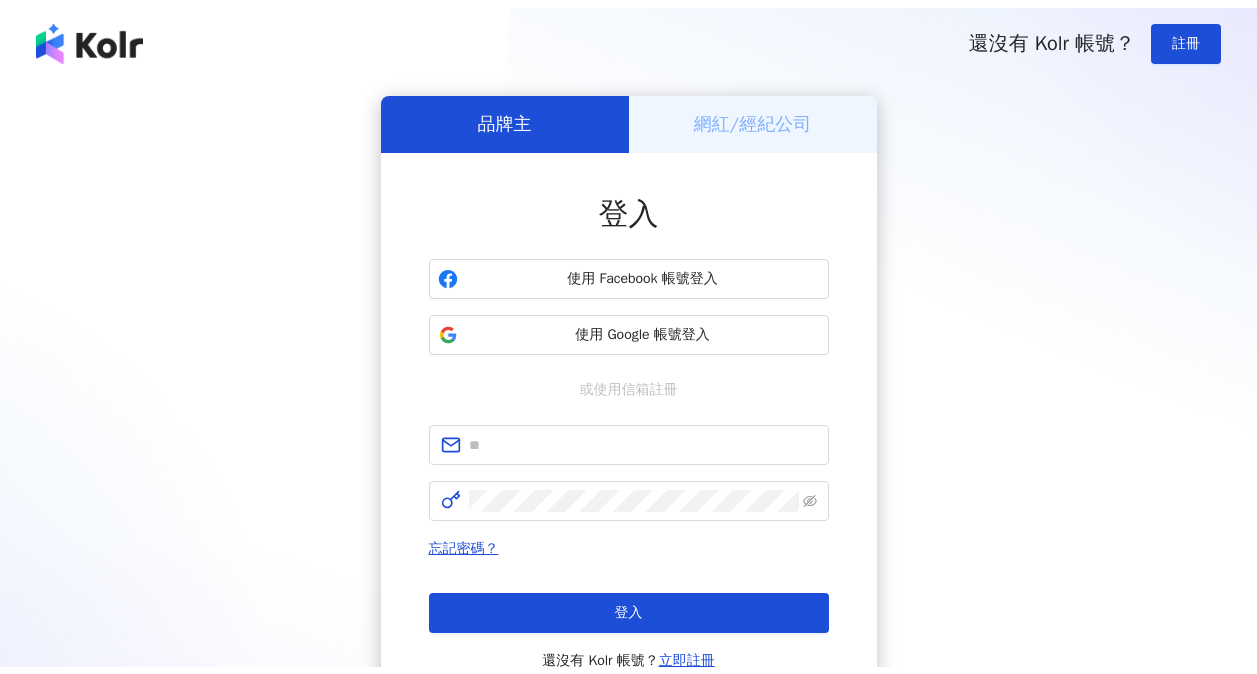 scroll, scrollTop: 0, scrollLeft: 0, axis: both 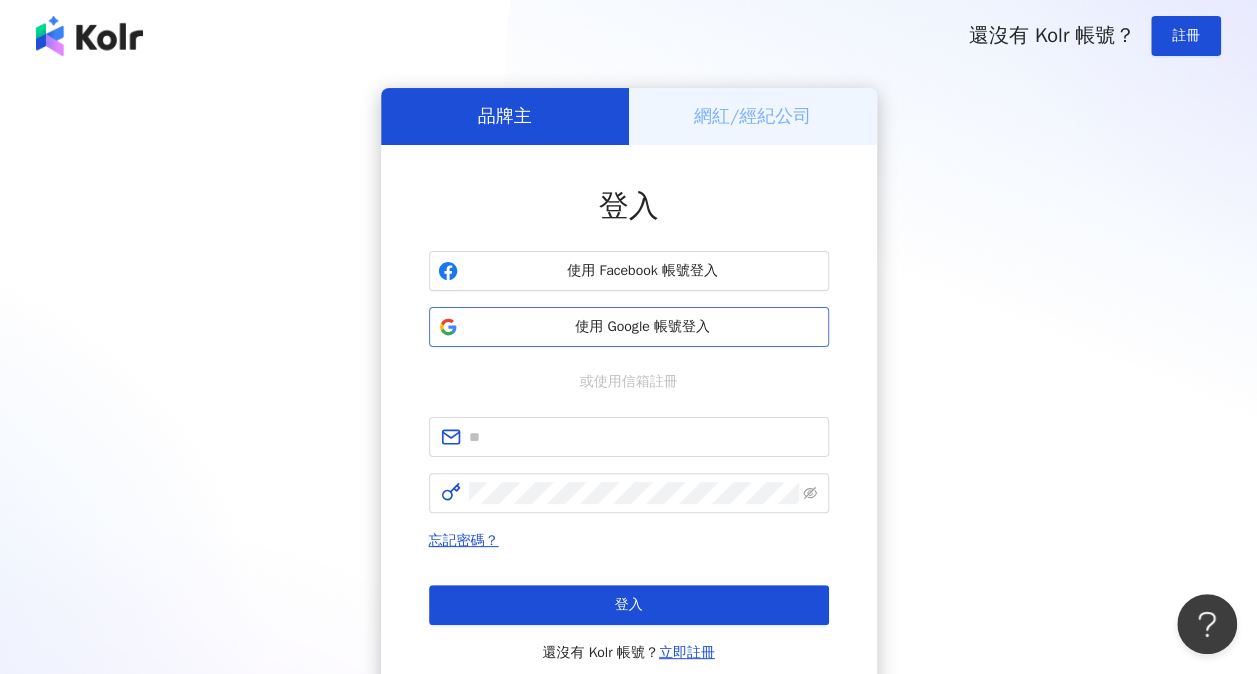 click on "使用 Google 帳號登入" at bounding box center (643, 327) 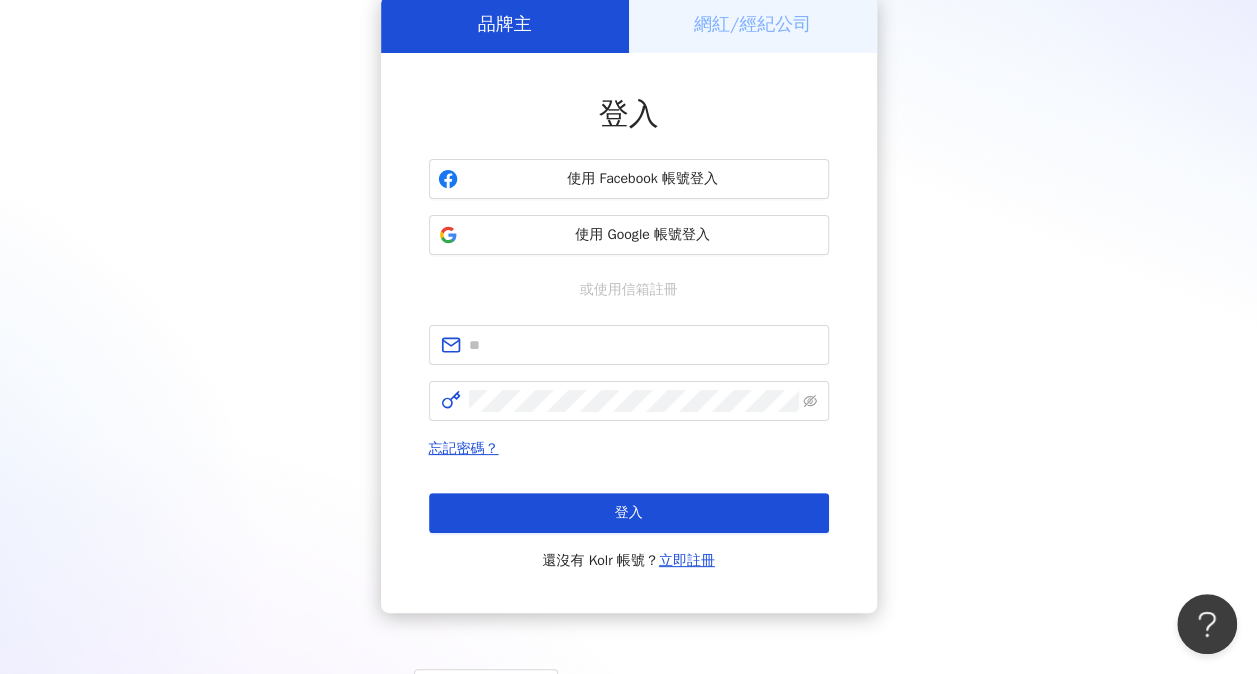 scroll, scrollTop: 180, scrollLeft: 0, axis: vertical 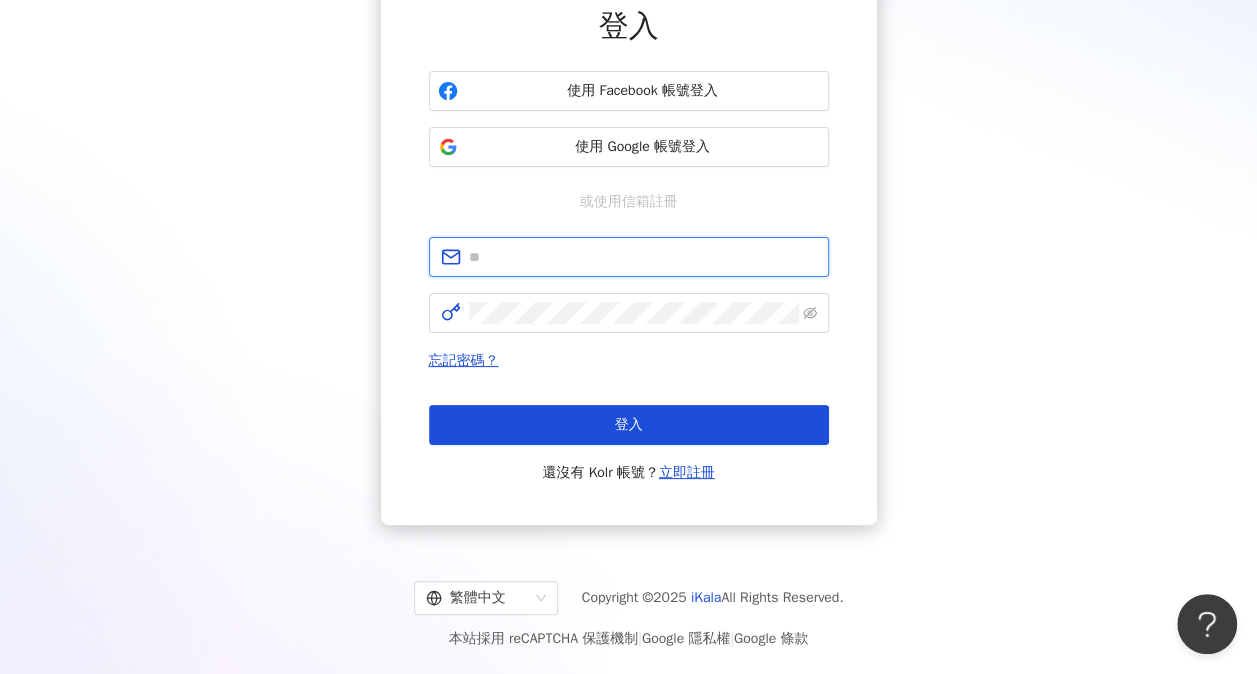 click at bounding box center (643, 257) 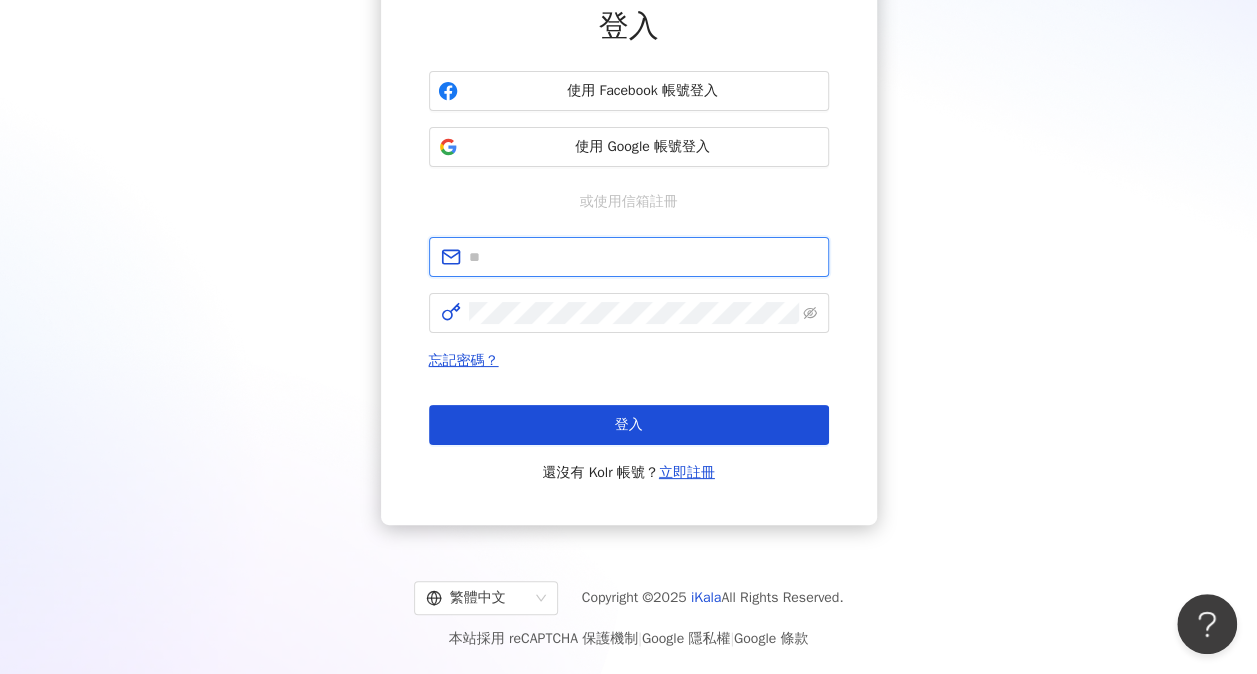 type on "**********" 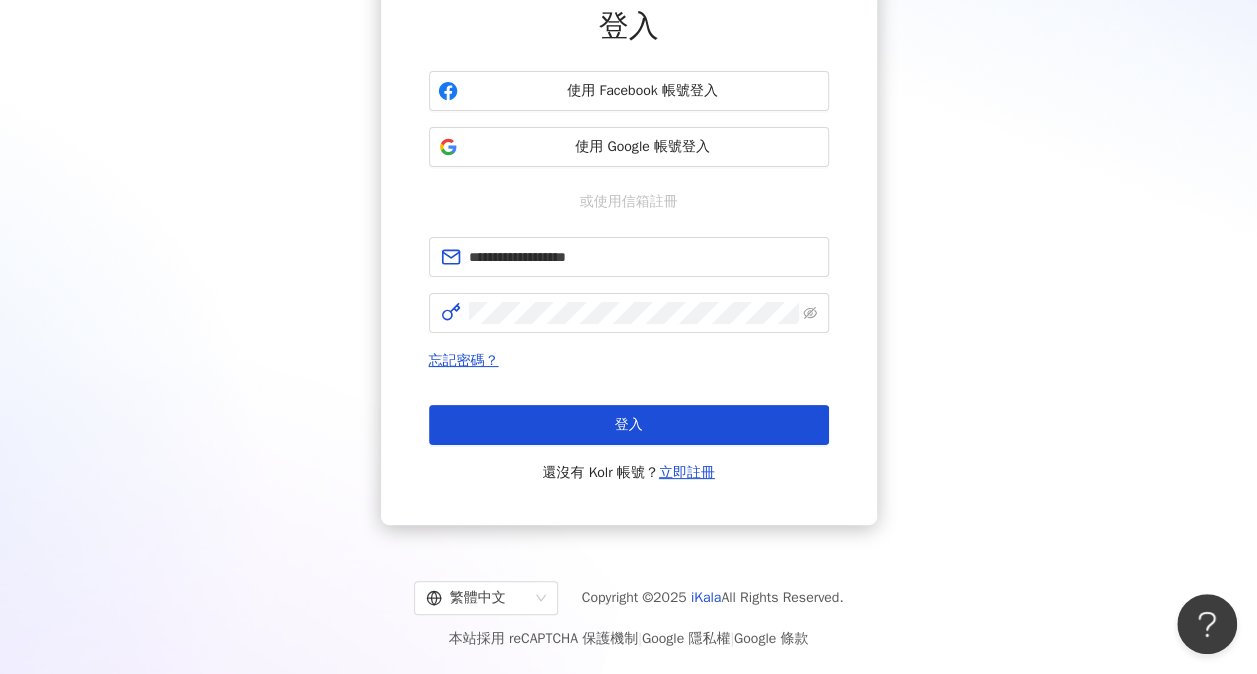 click on "**********" at bounding box center [629, 361] 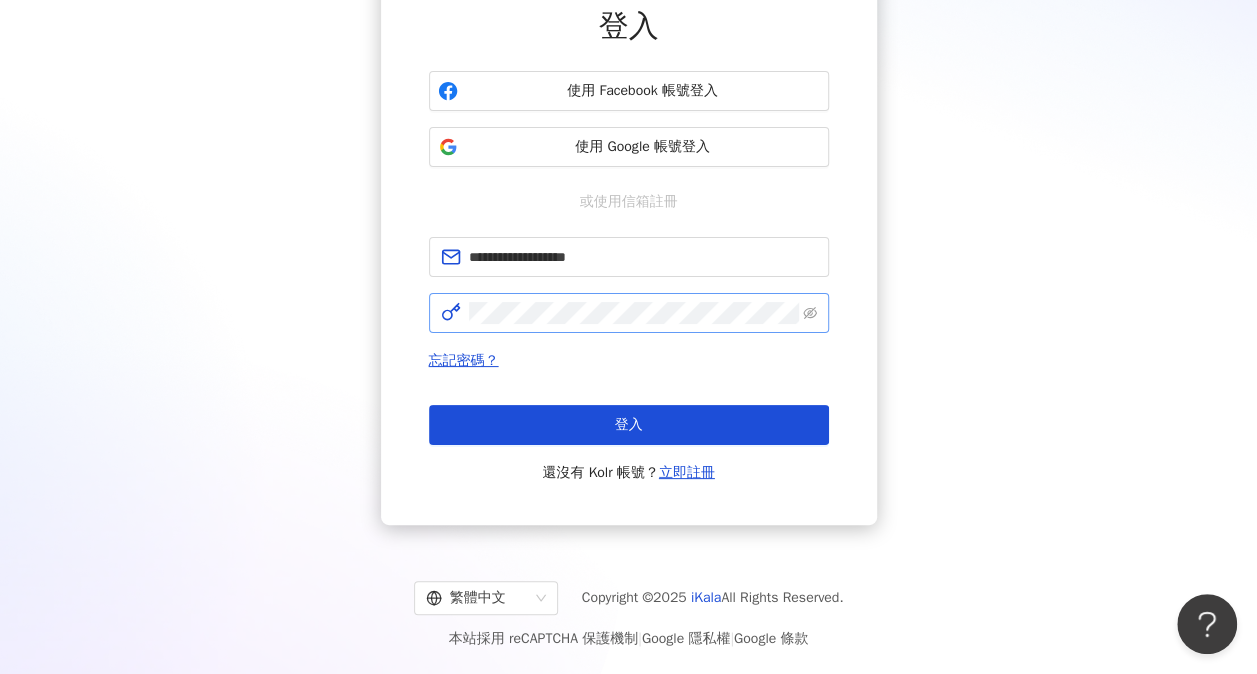 click at bounding box center (629, 313) 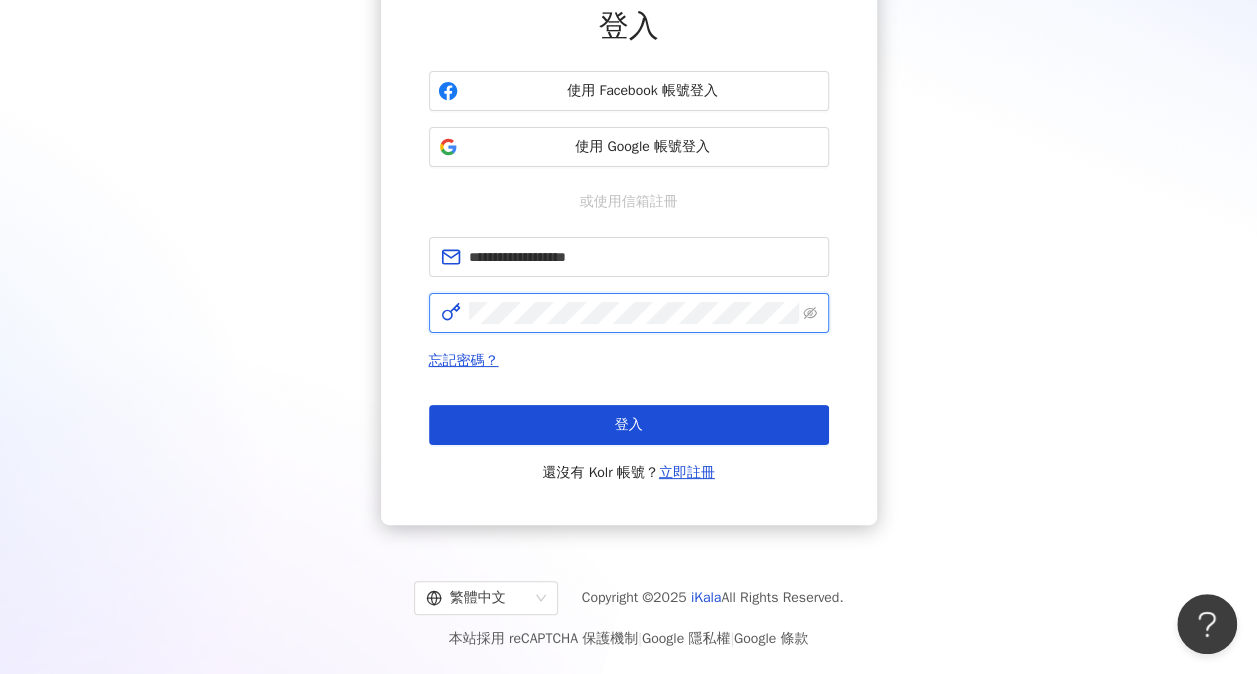 click on "登入" at bounding box center (629, 425) 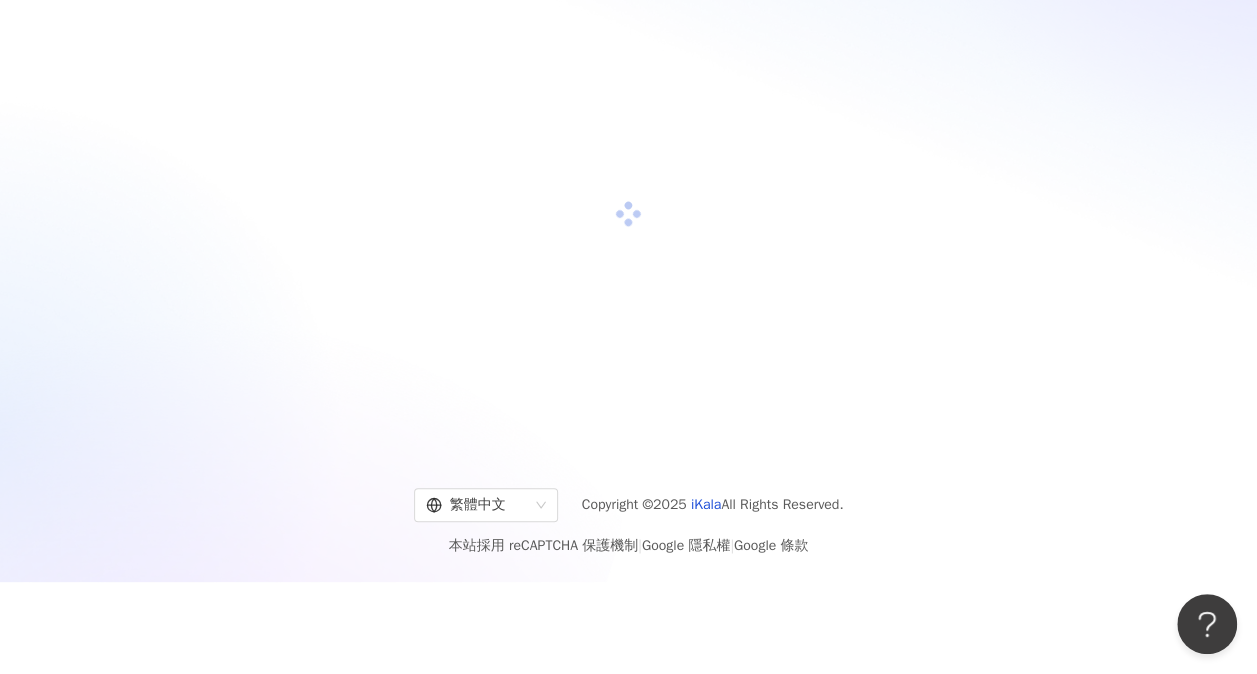 scroll, scrollTop: 180, scrollLeft: 0, axis: vertical 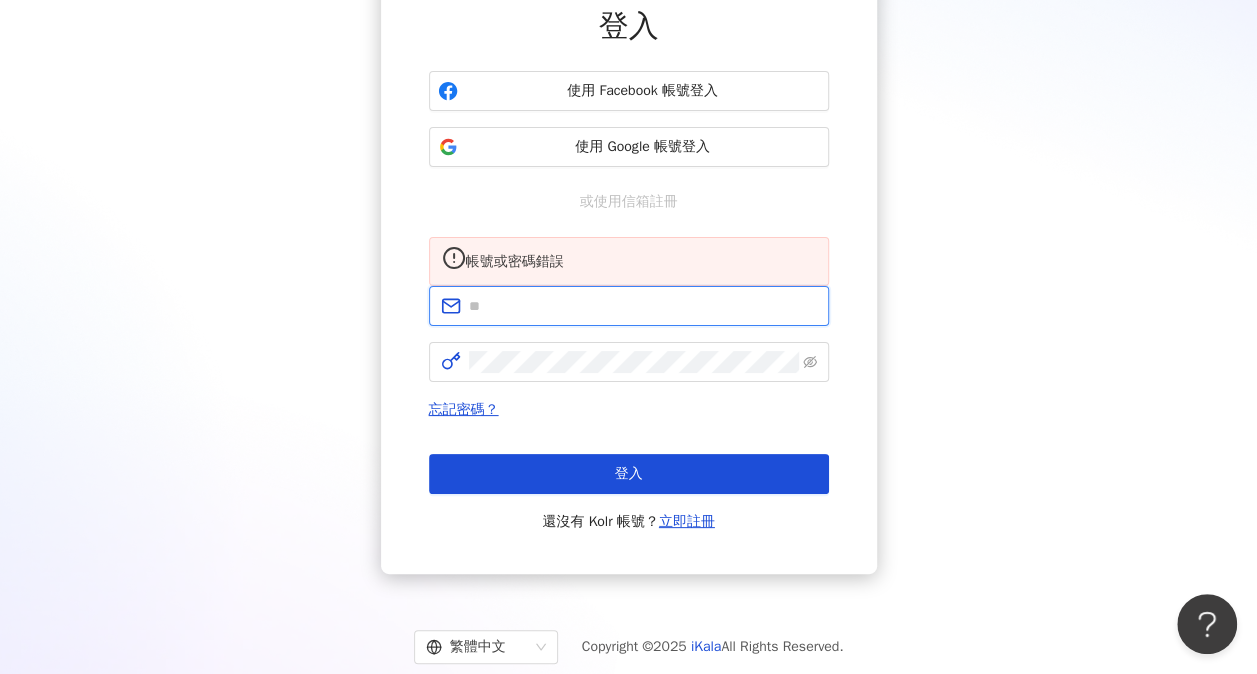 click at bounding box center (643, 306) 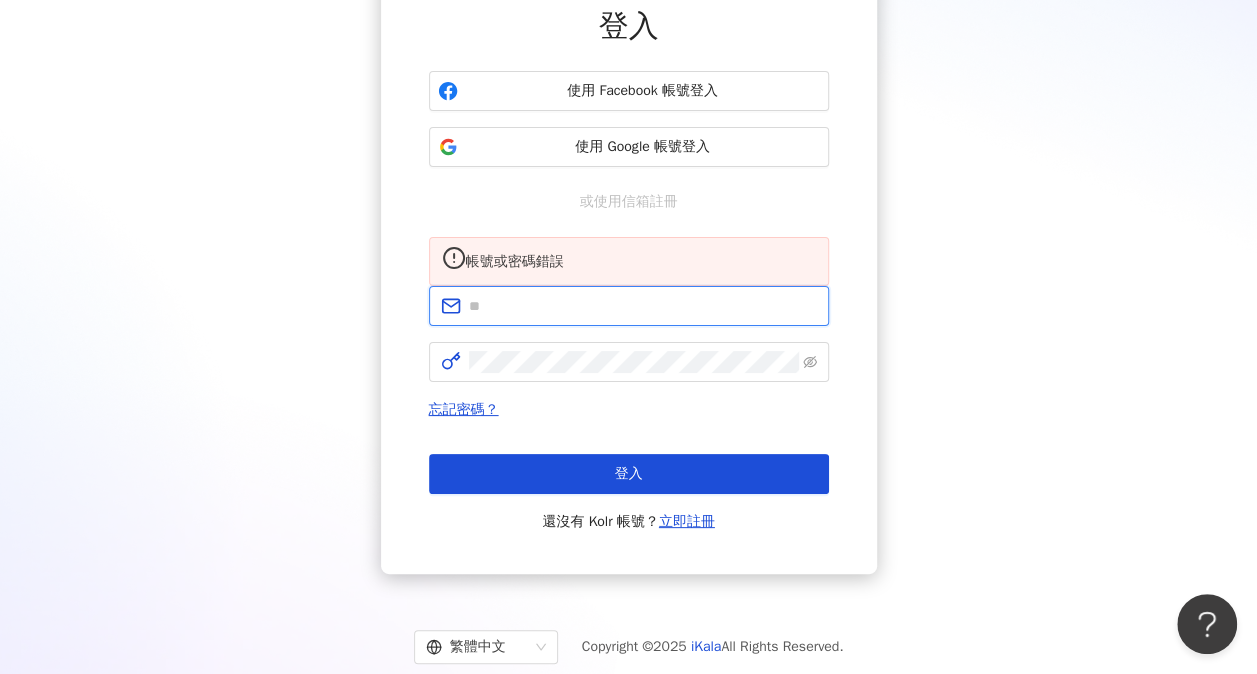 type on "**********" 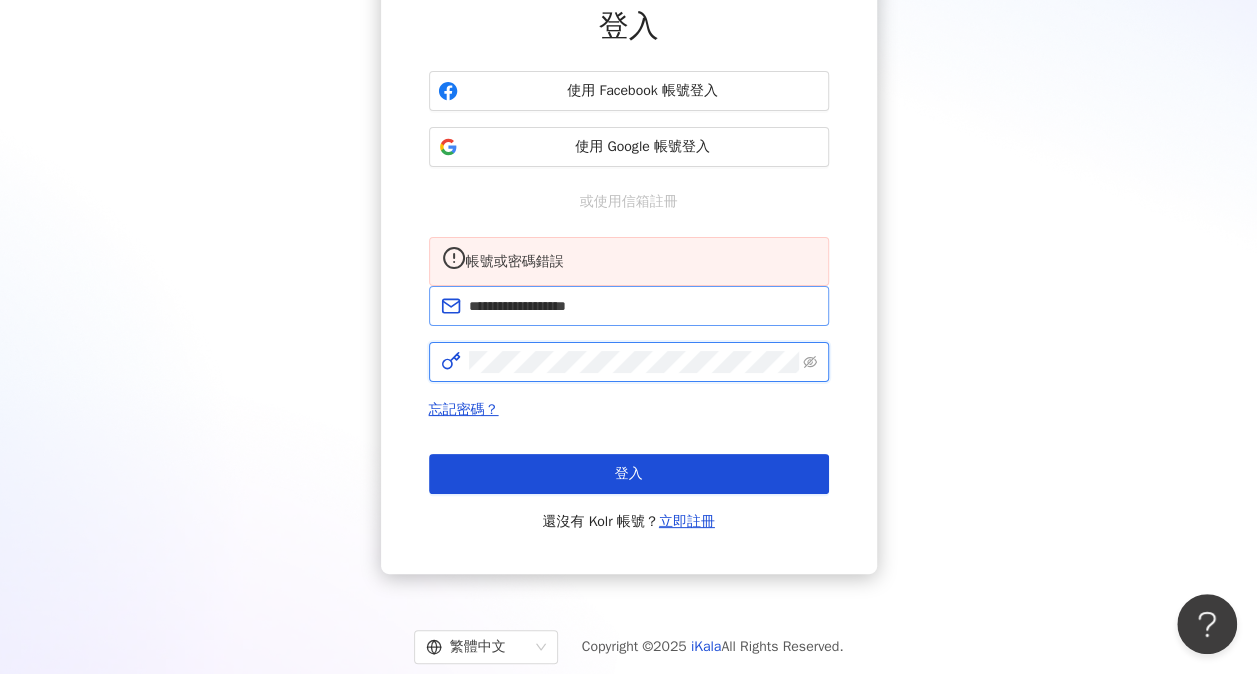 click on "登入" at bounding box center [629, 474] 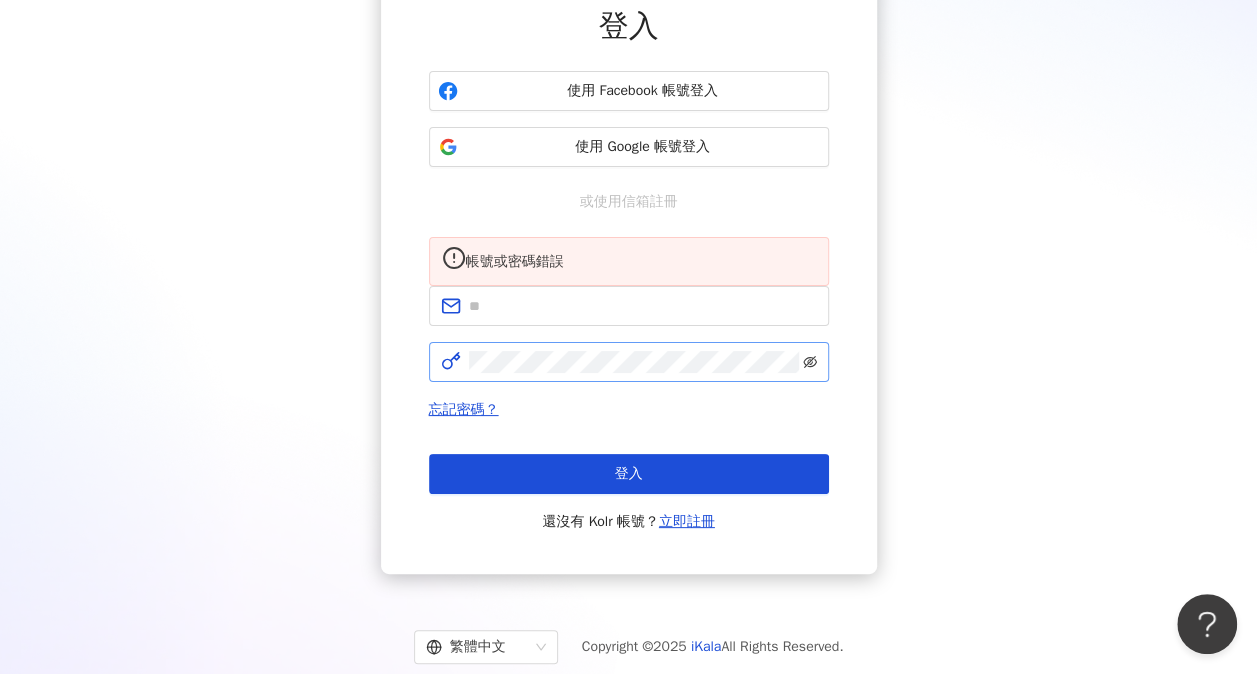 click 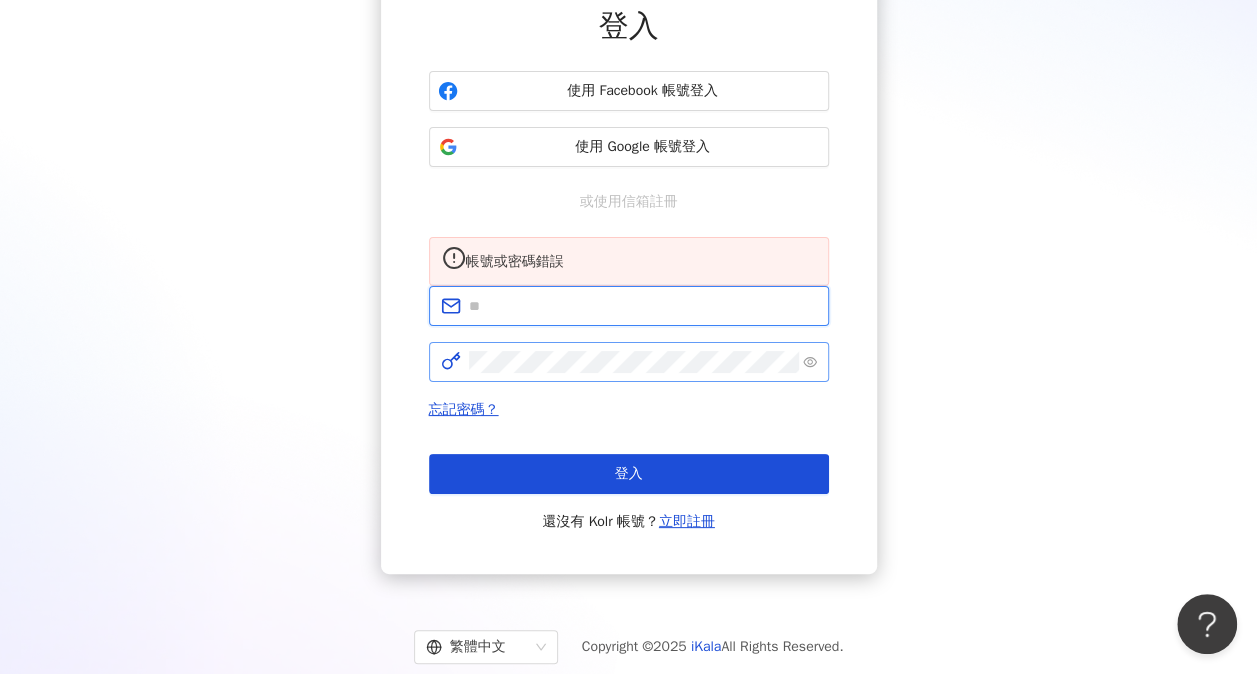 click at bounding box center [643, 306] 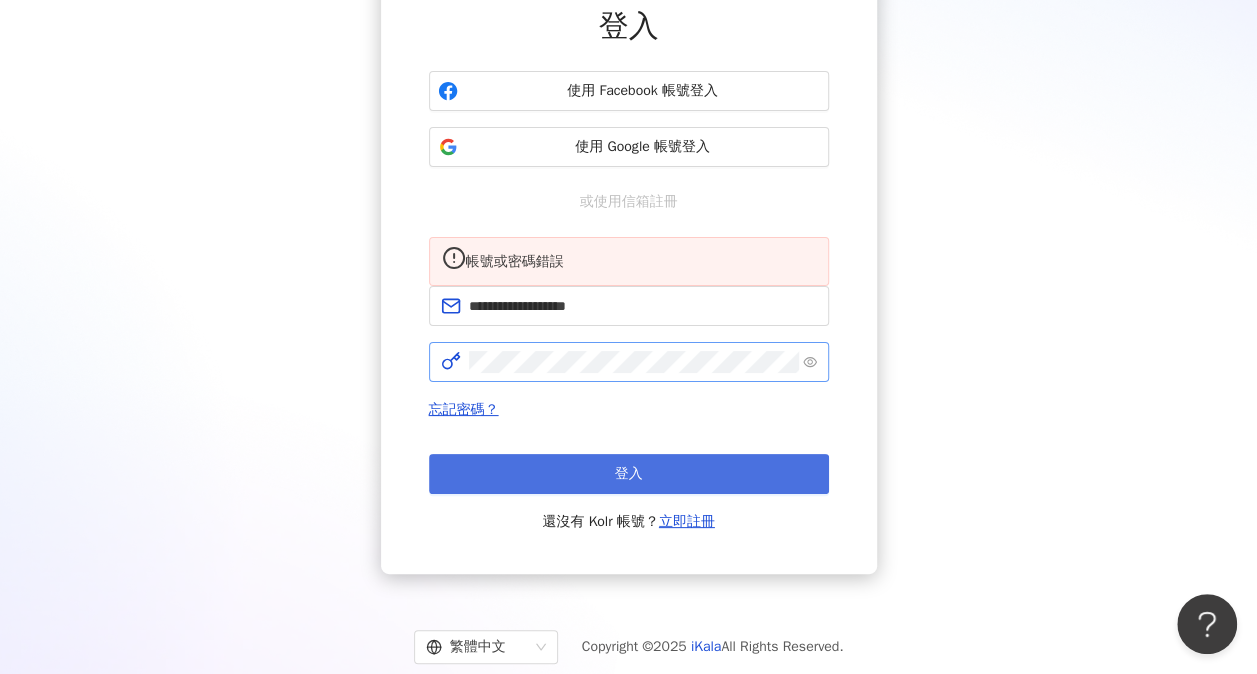 click on "登入" at bounding box center (629, 474) 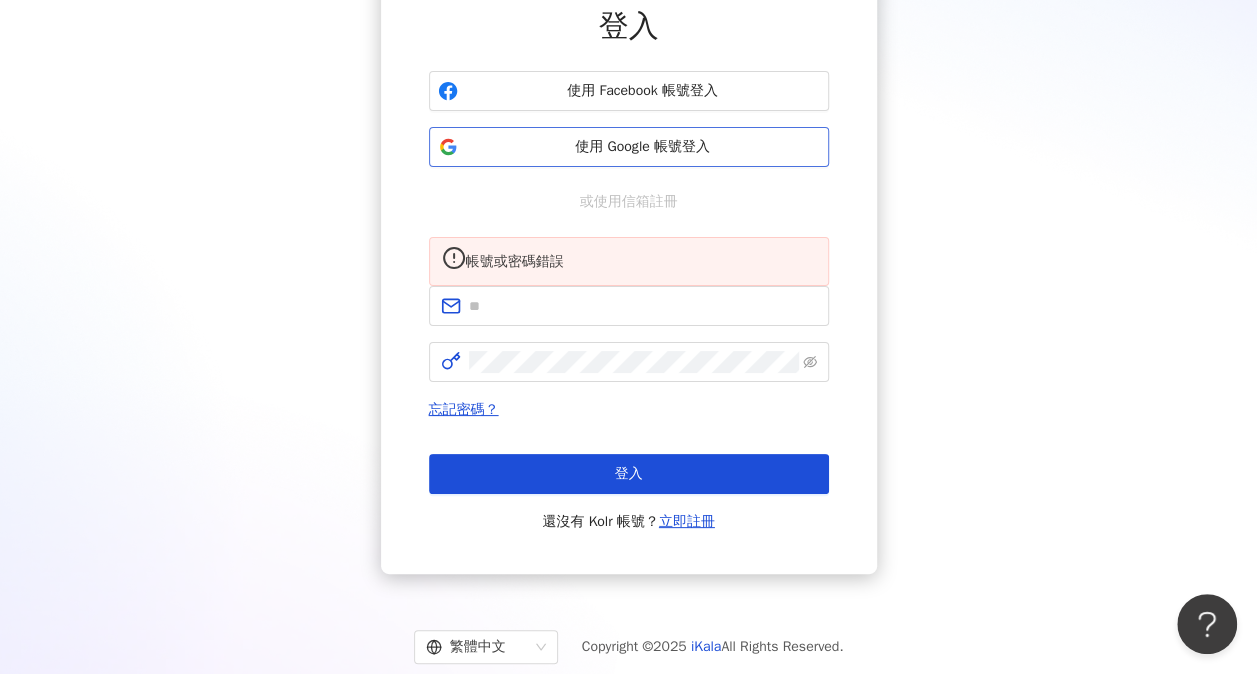 click on "使用 Google 帳號登入" at bounding box center (643, 147) 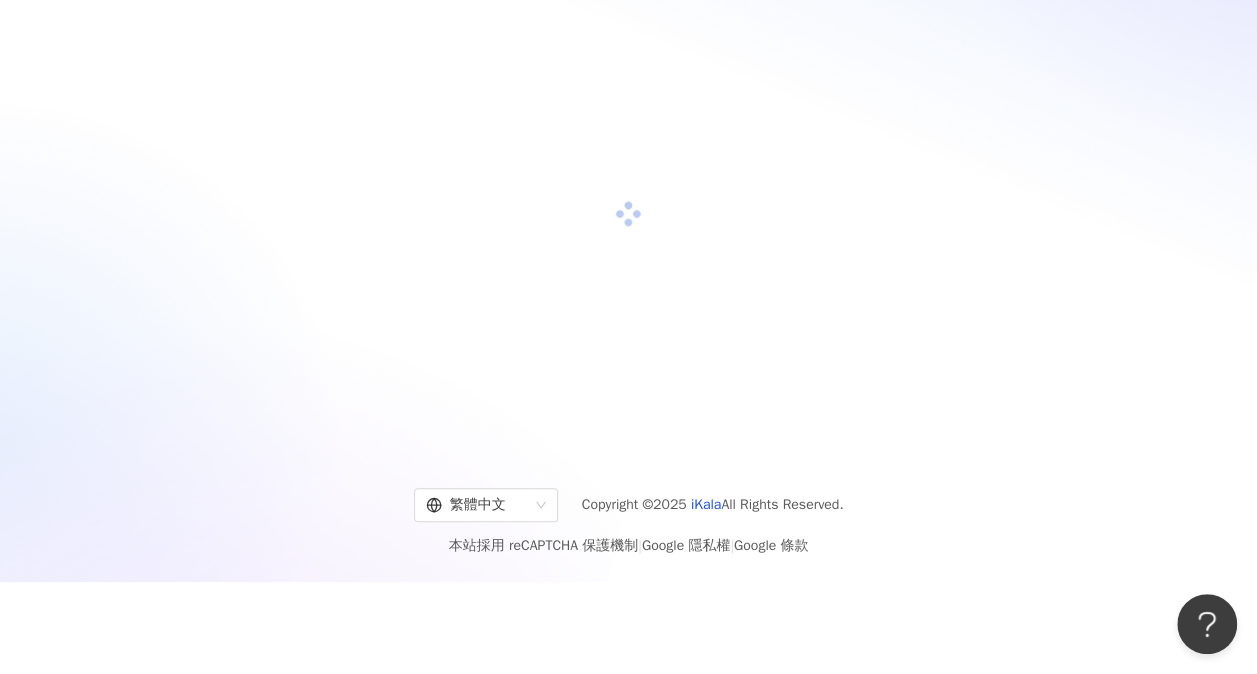 scroll, scrollTop: 180, scrollLeft: 0, axis: vertical 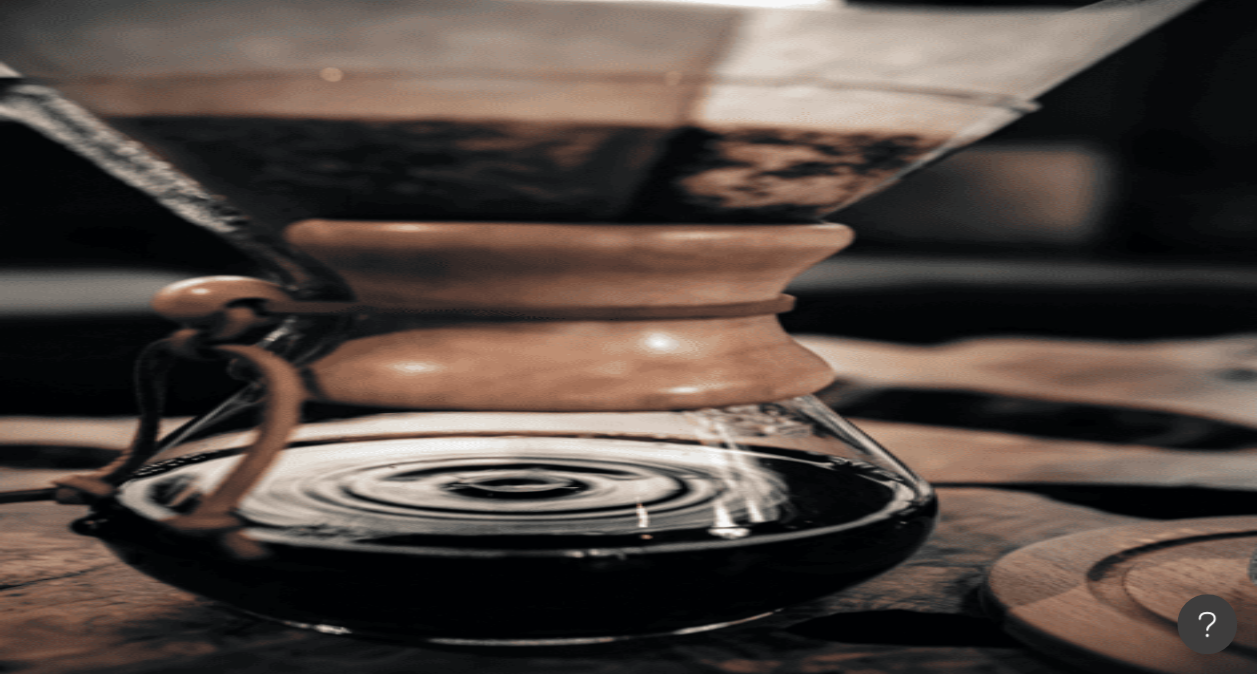 click at bounding box center [446, 99] 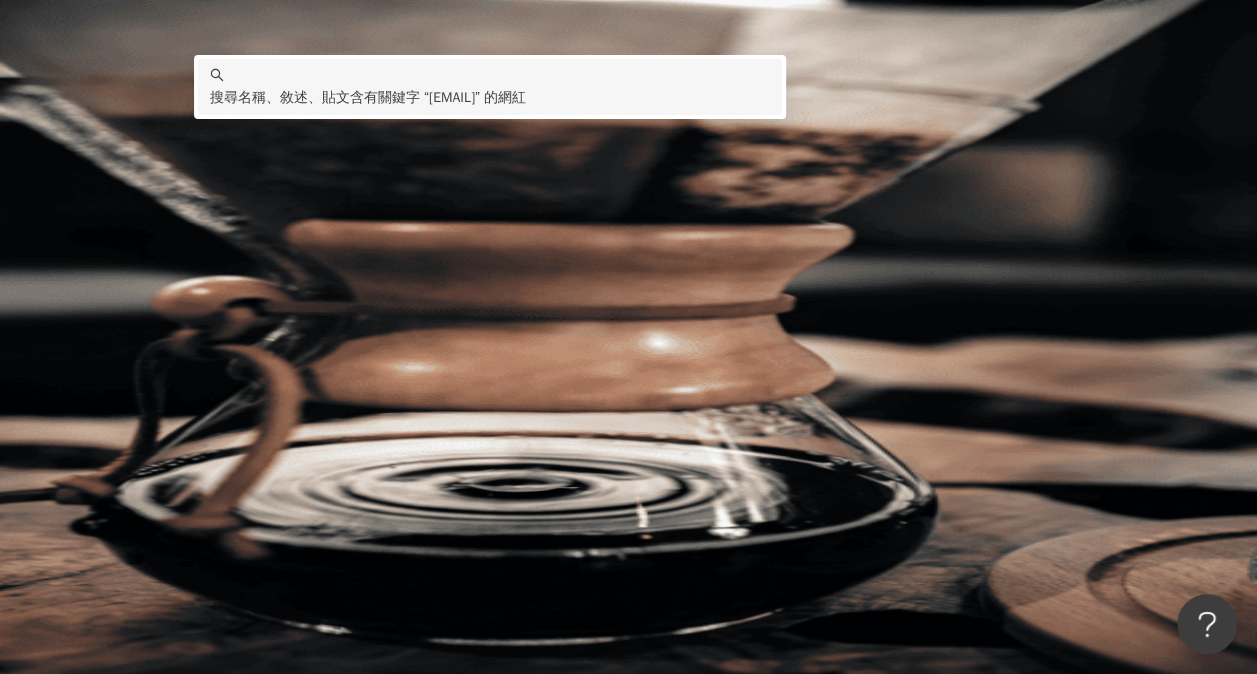 click on "不分平台" at bounding box center [283, 99] 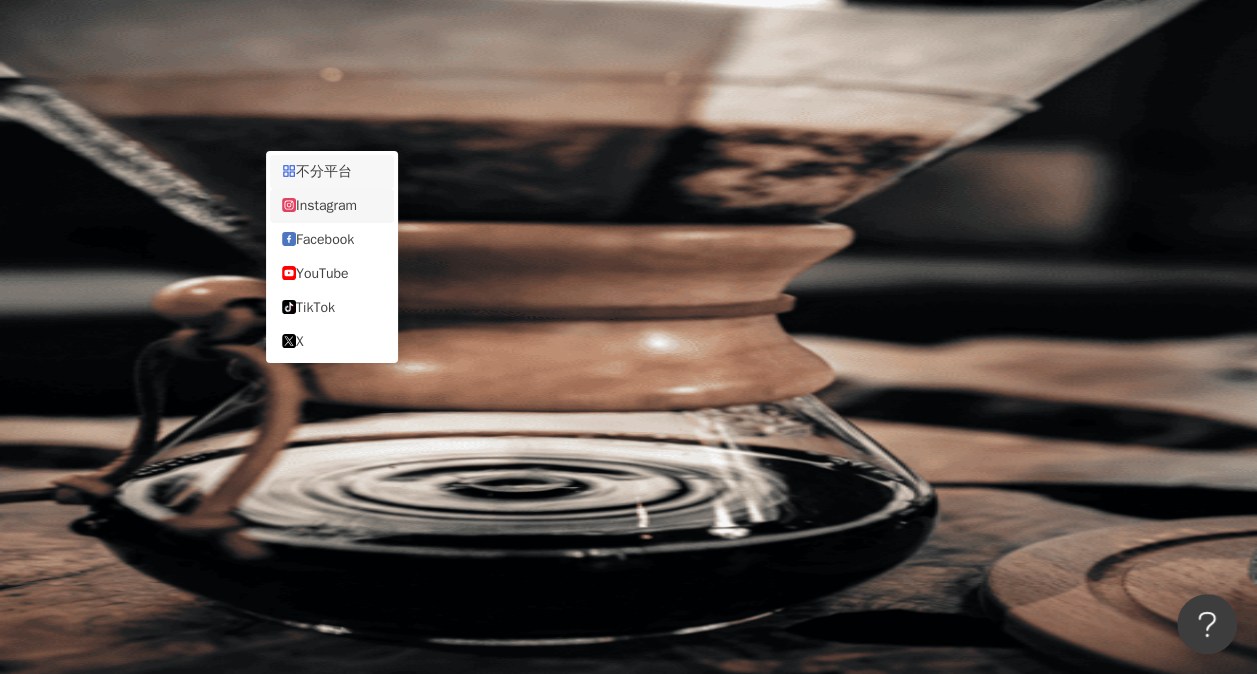 click on "Instagram" at bounding box center (332, 206) 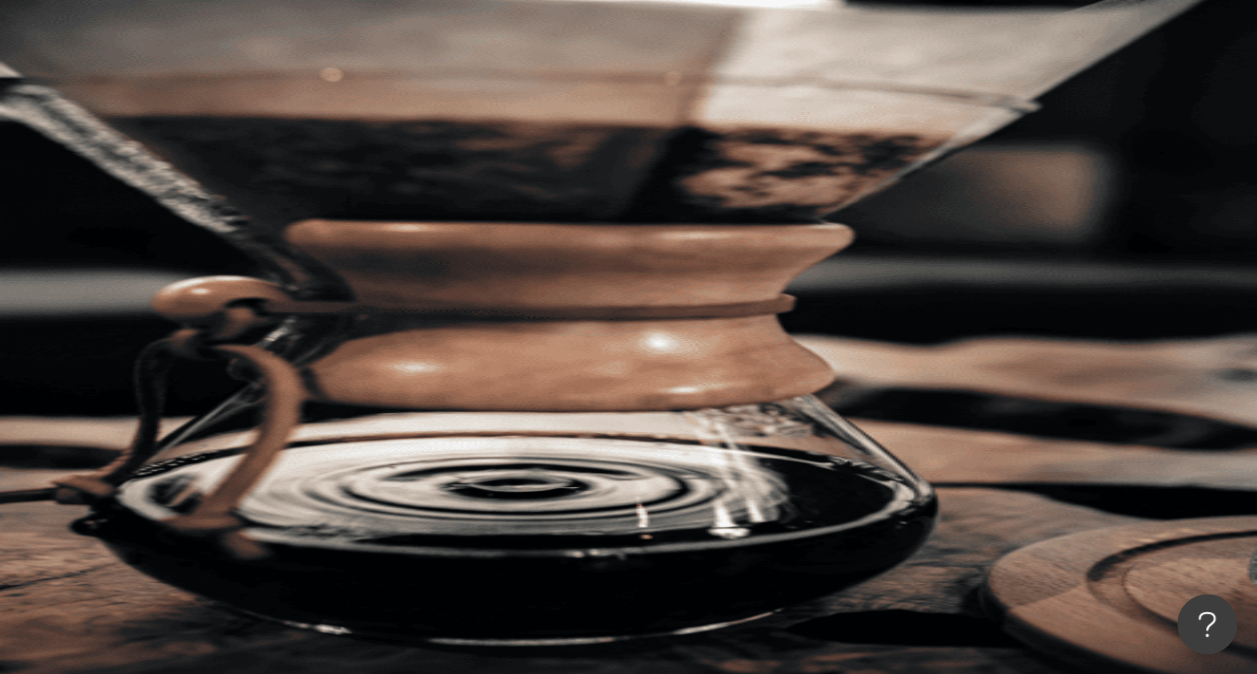 click on "**********" at bounding box center (451, 99) 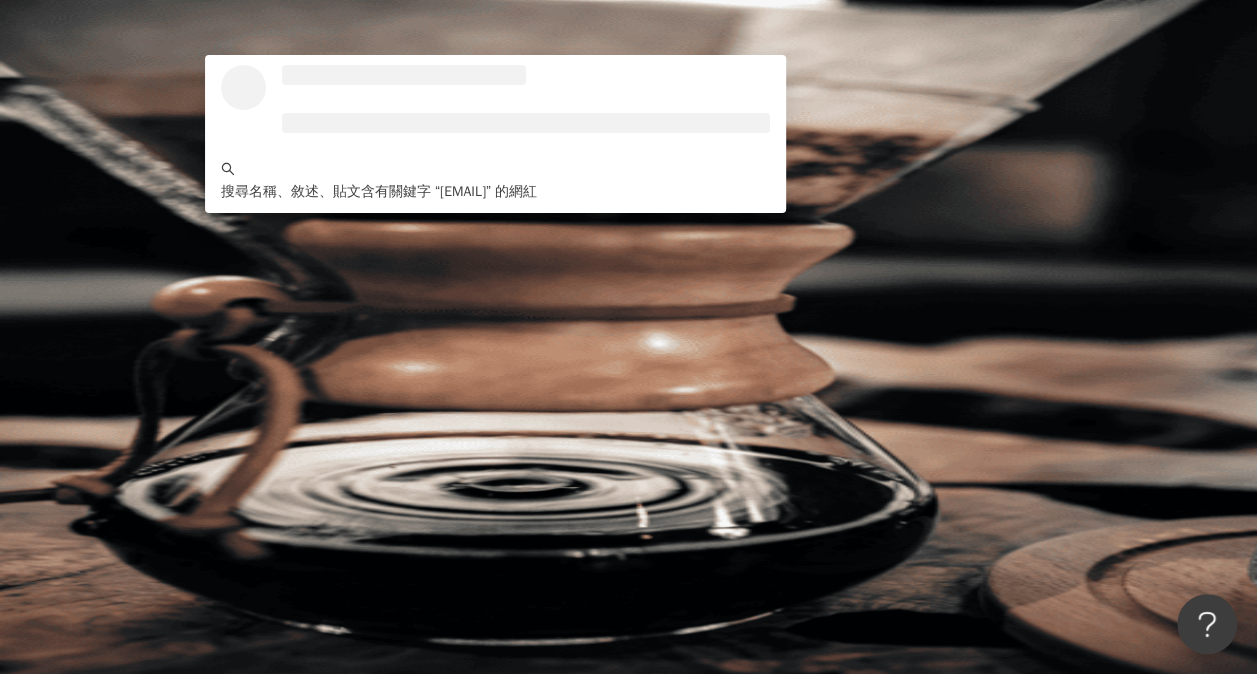 type on "**********" 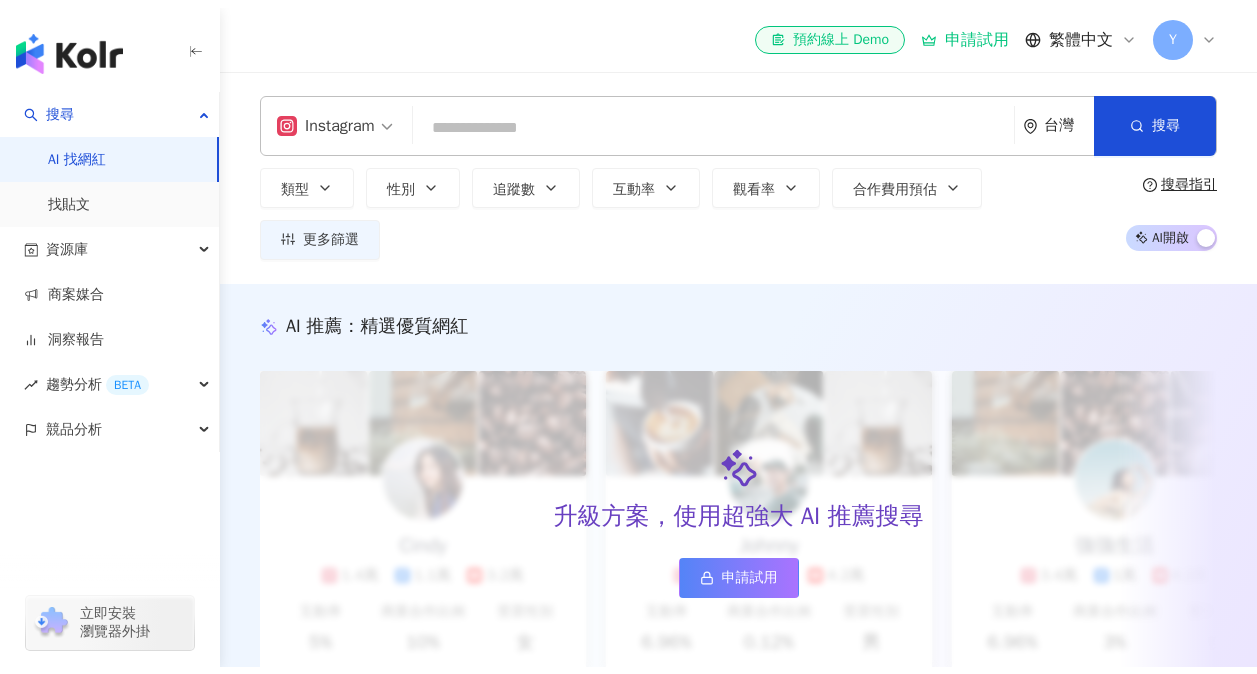 scroll, scrollTop: 0, scrollLeft: 0, axis: both 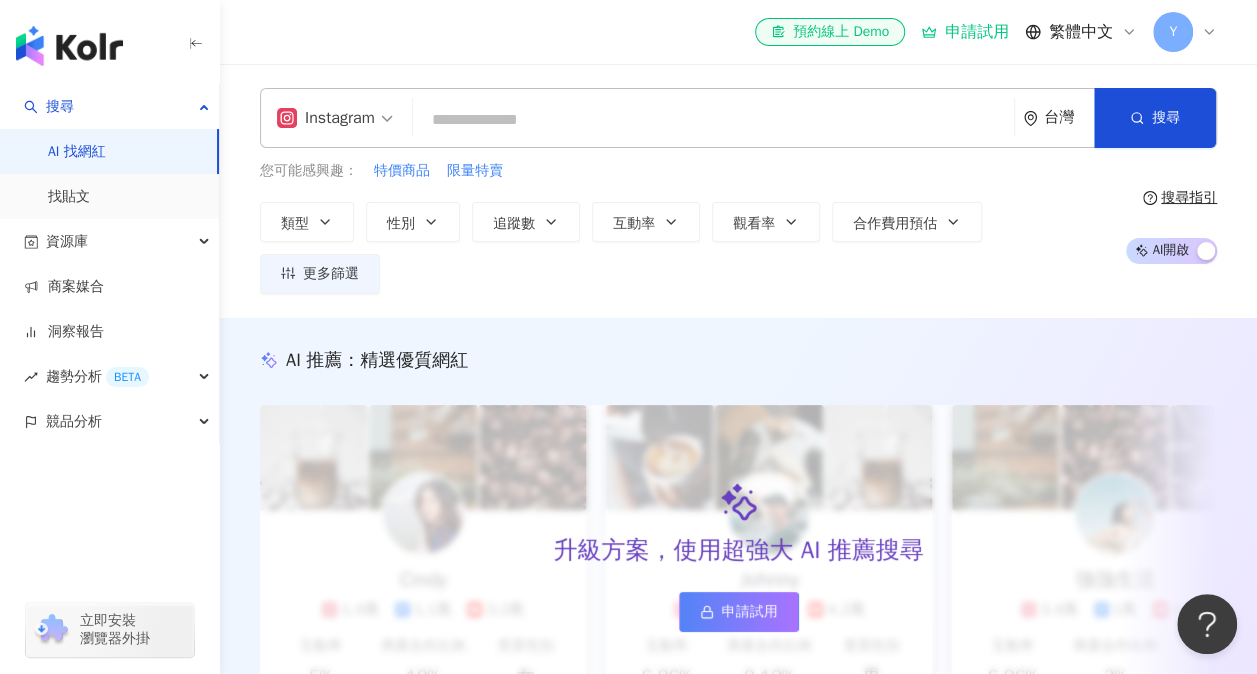 click at bounding box center (713, 120) 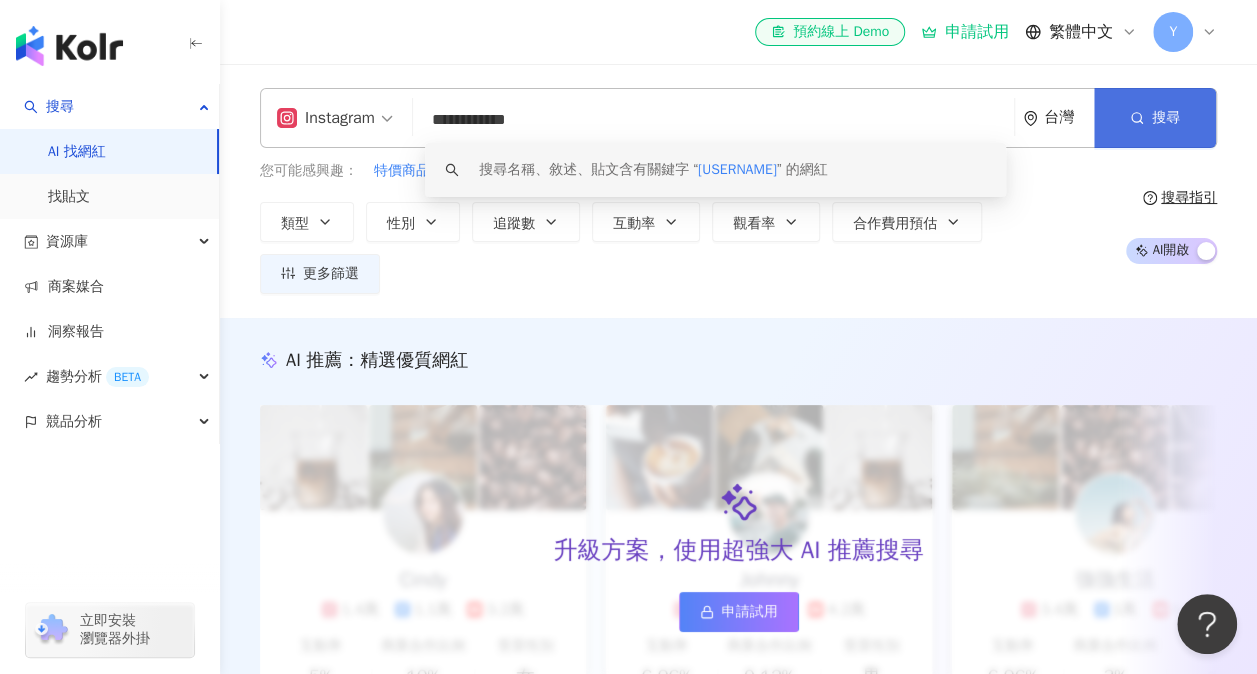 click on "搜尋" at bounding box center (1166, 118) 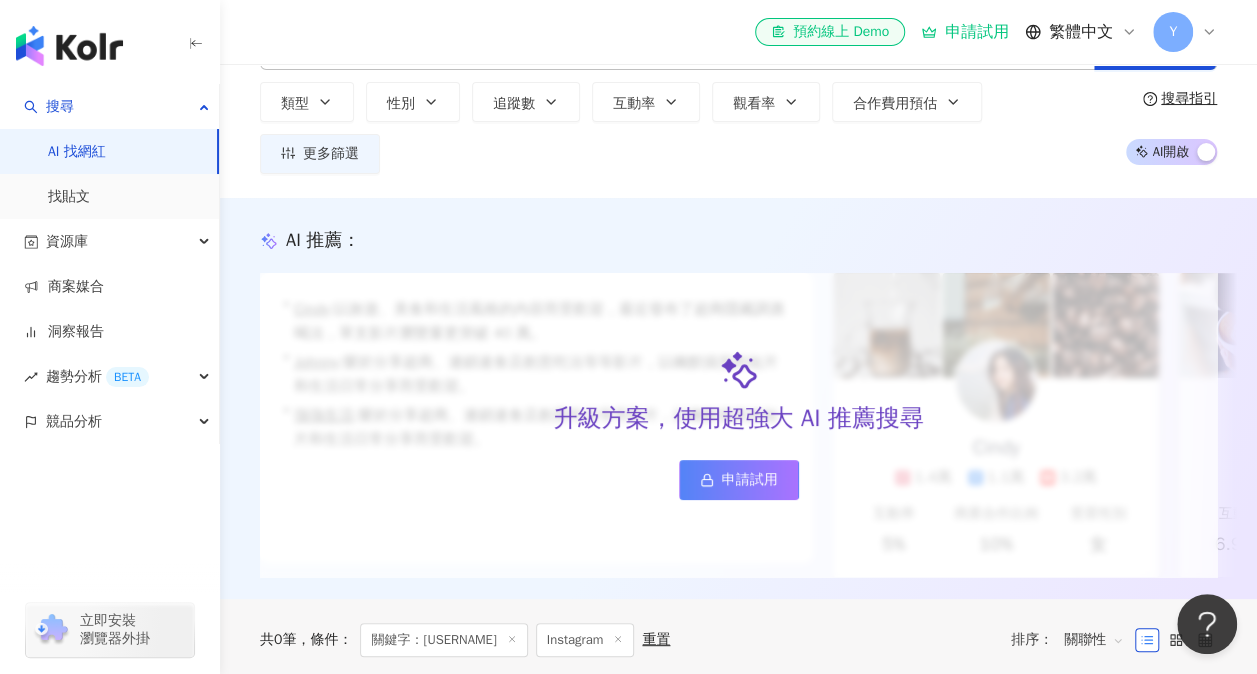 scroll, scrollTop: 0, scrollLeft: 0, axis: both 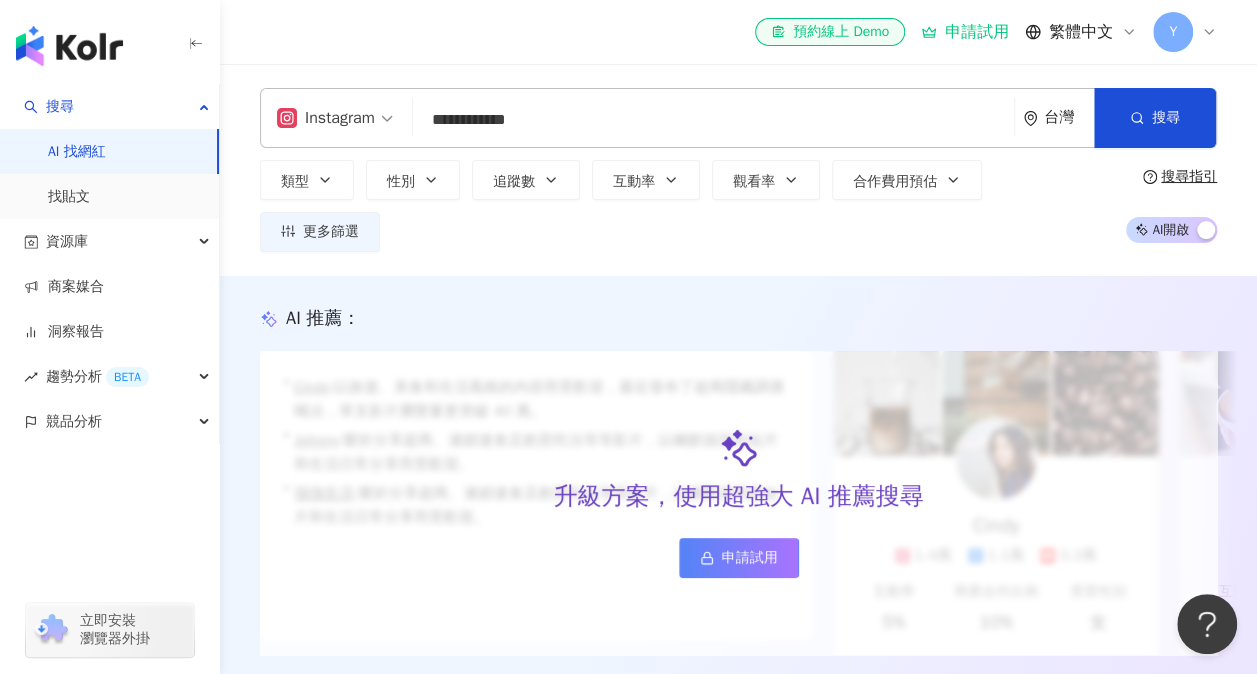 click on "**********" at bounding box center [713, 120] 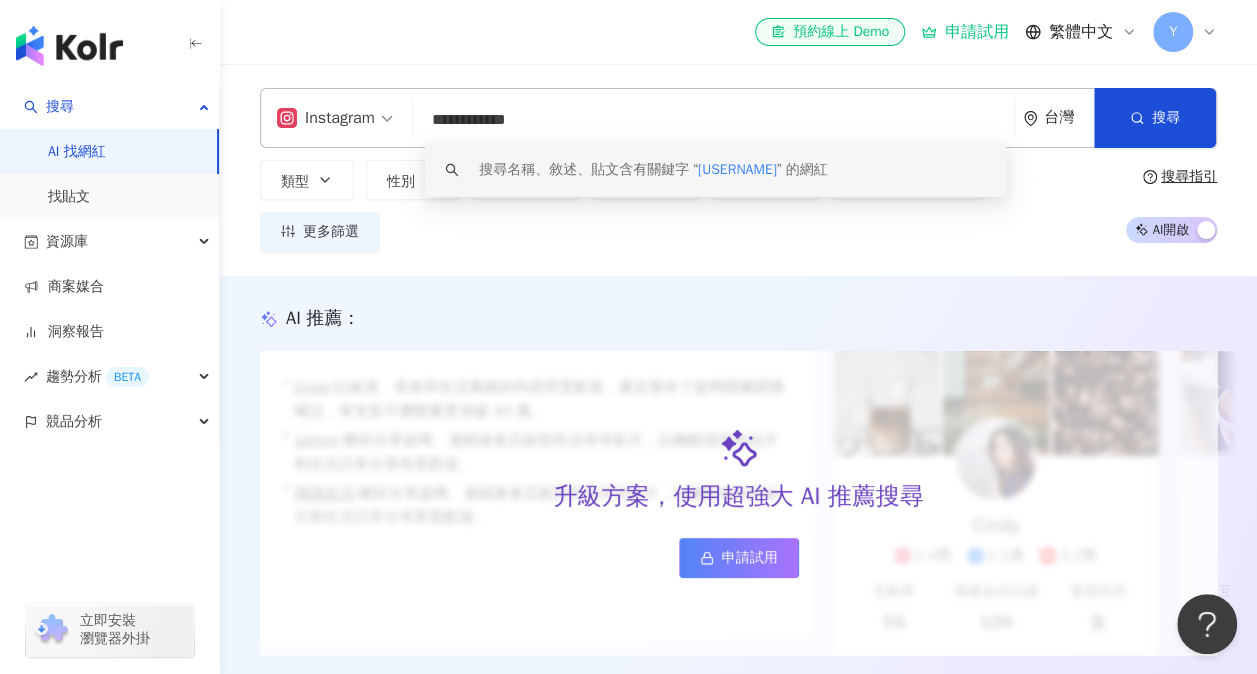 click on "Instagram" at bounding box center (326, 118) 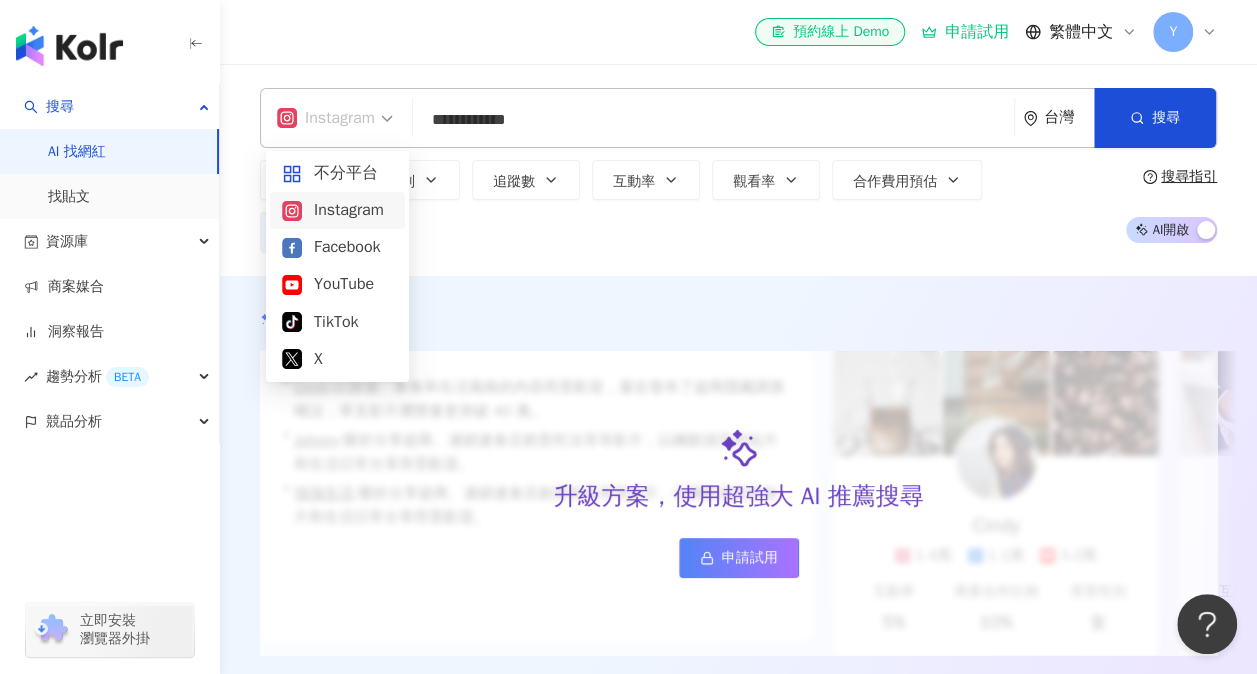 click on "Instagram" at bounding box center [337, 210] 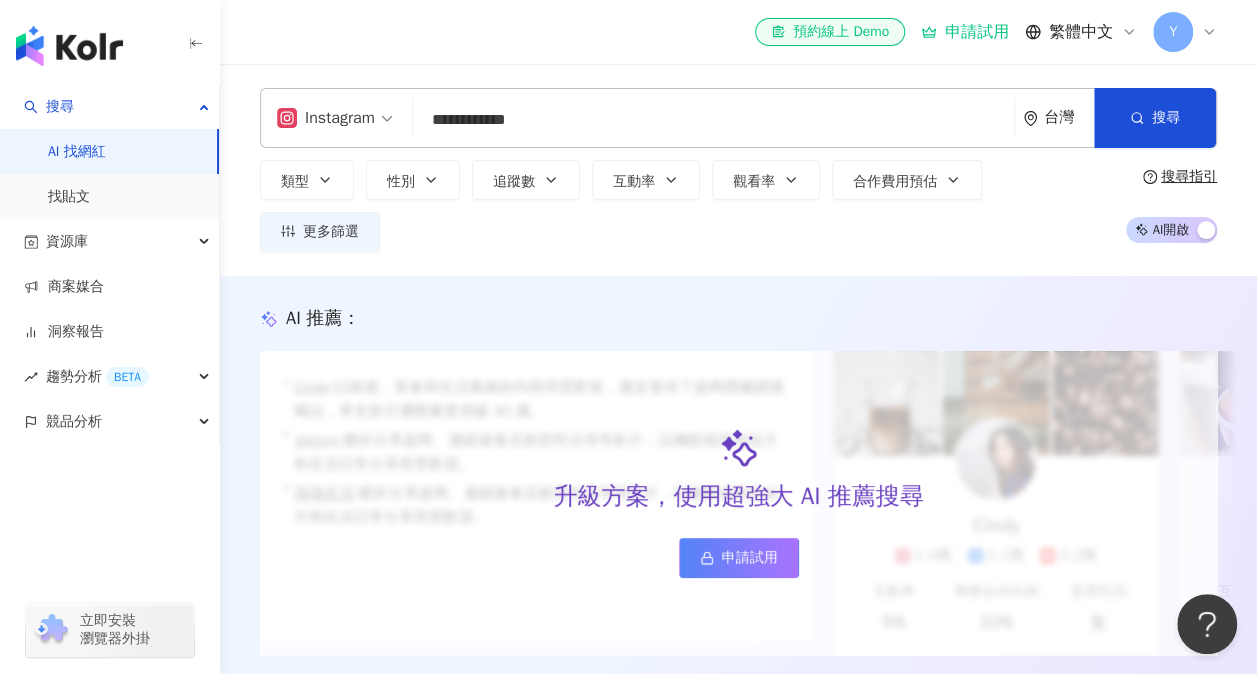click on "**********" at bounding box center (713, 120) 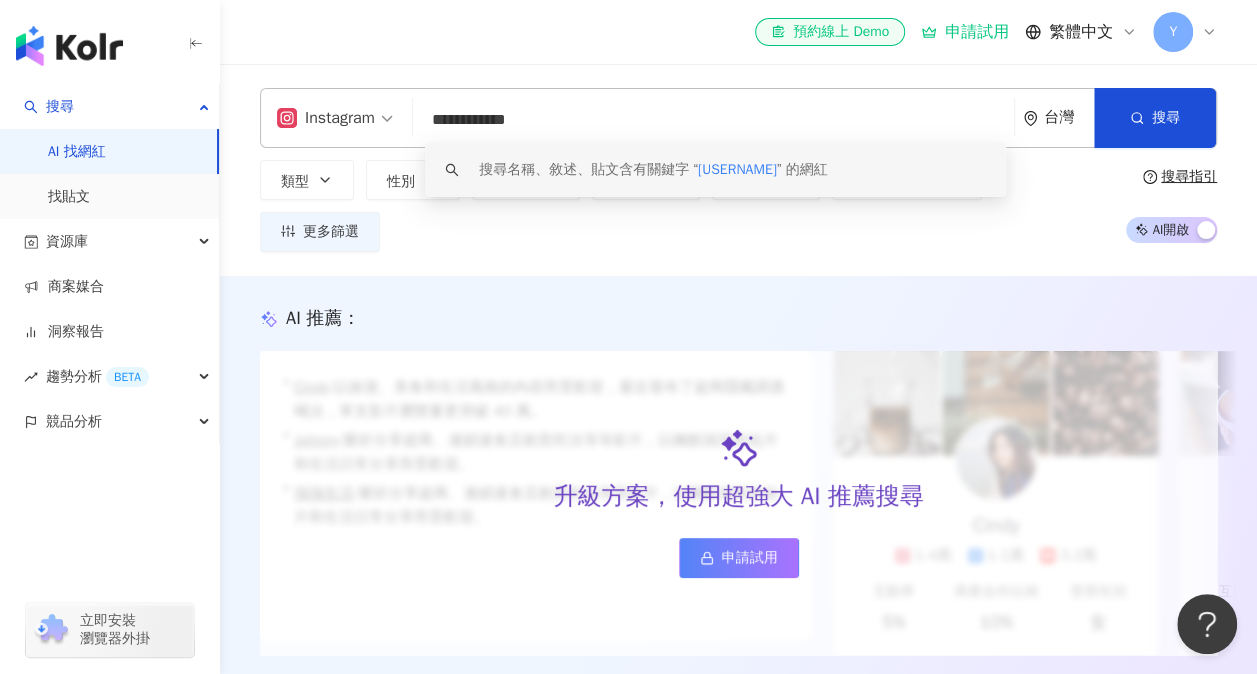 click on "**********" at bounding box center (713, 120) 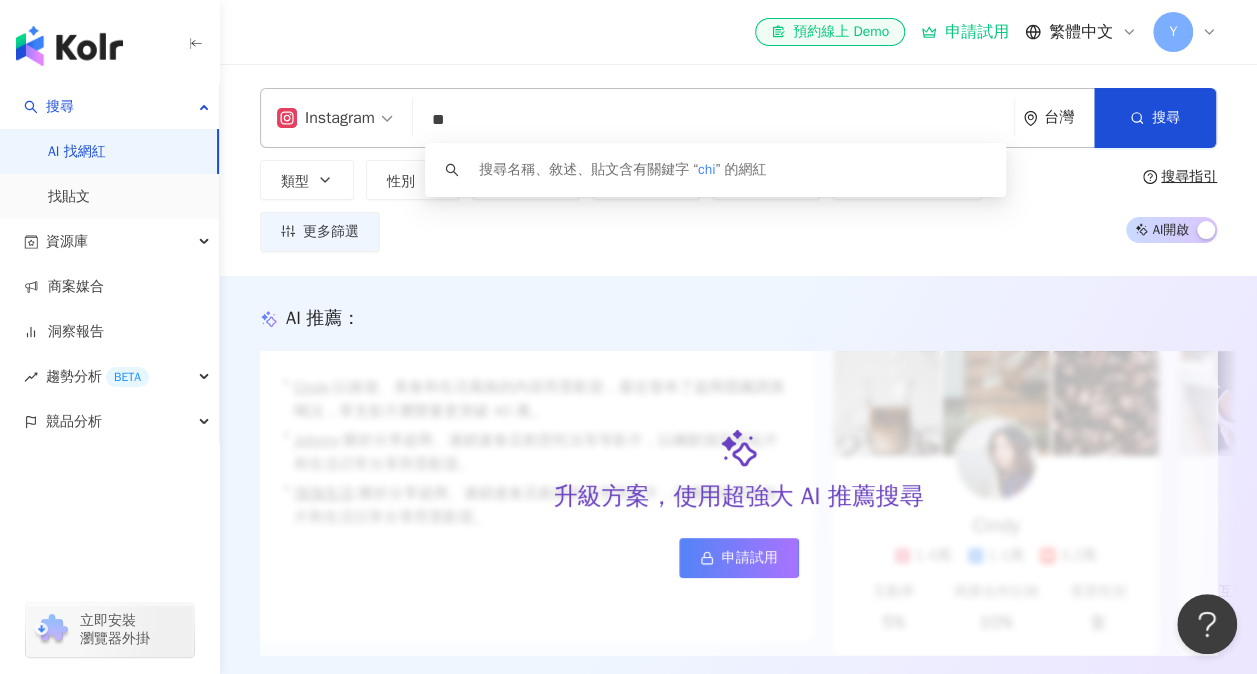 type on "*" 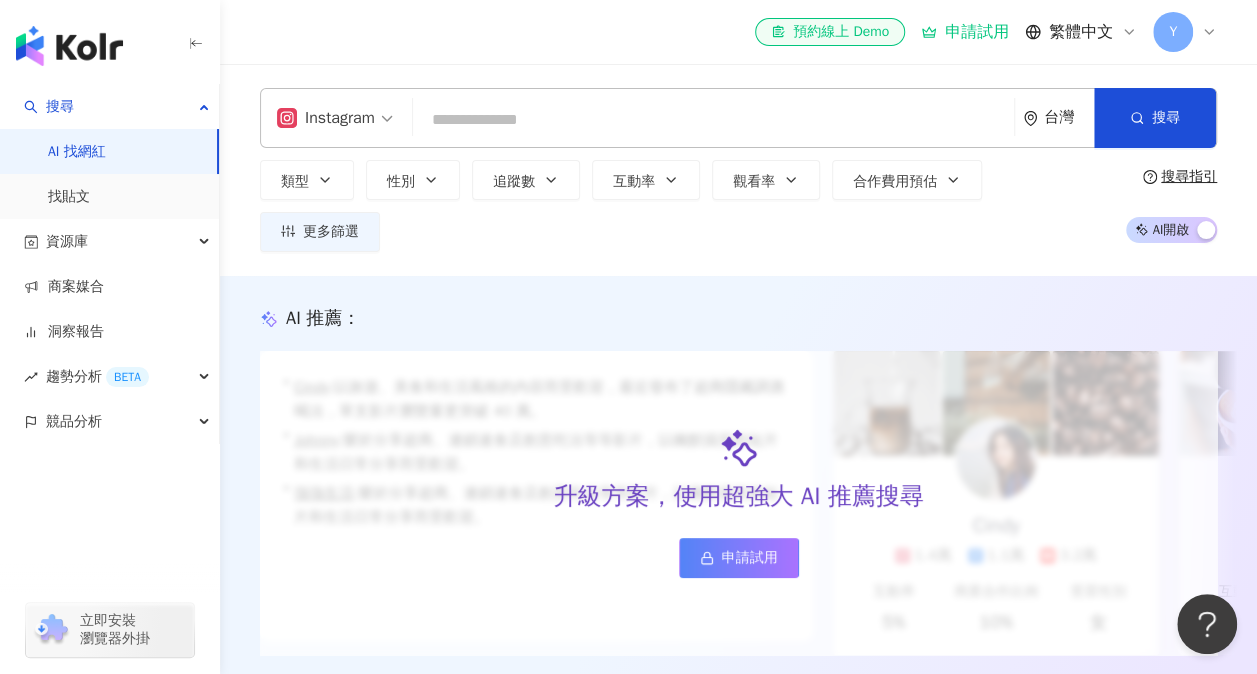 paste on "**********" 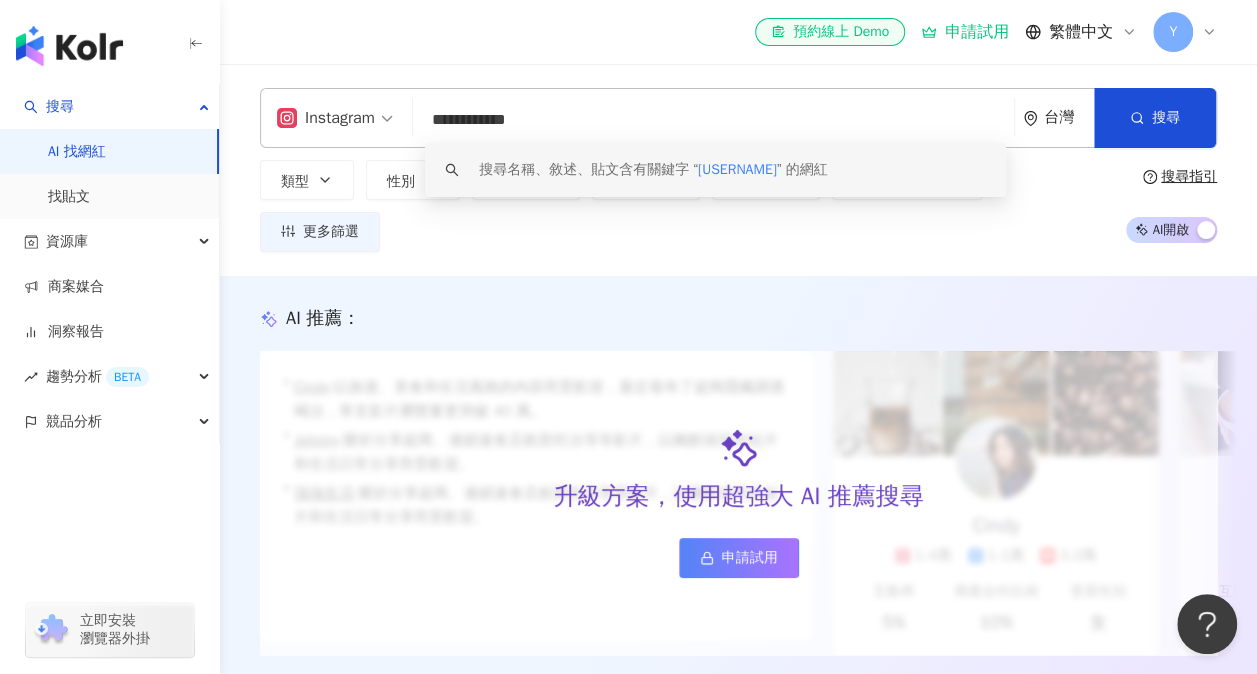 type on "**********" 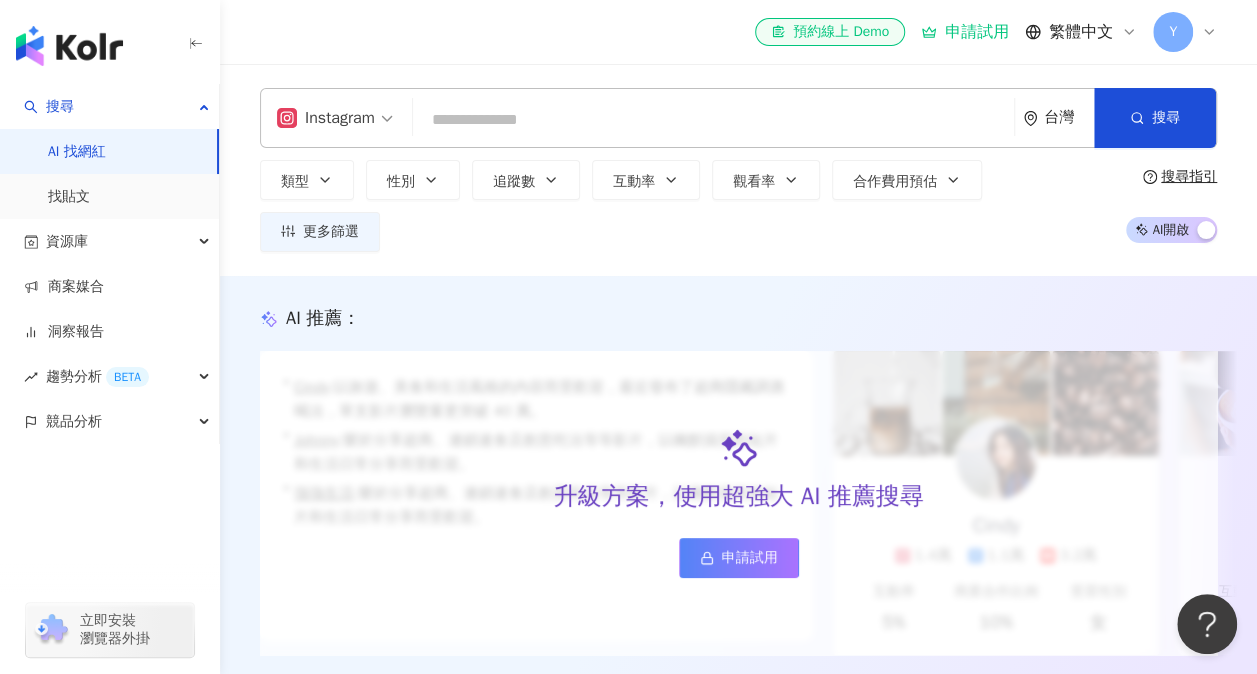 type on "*" 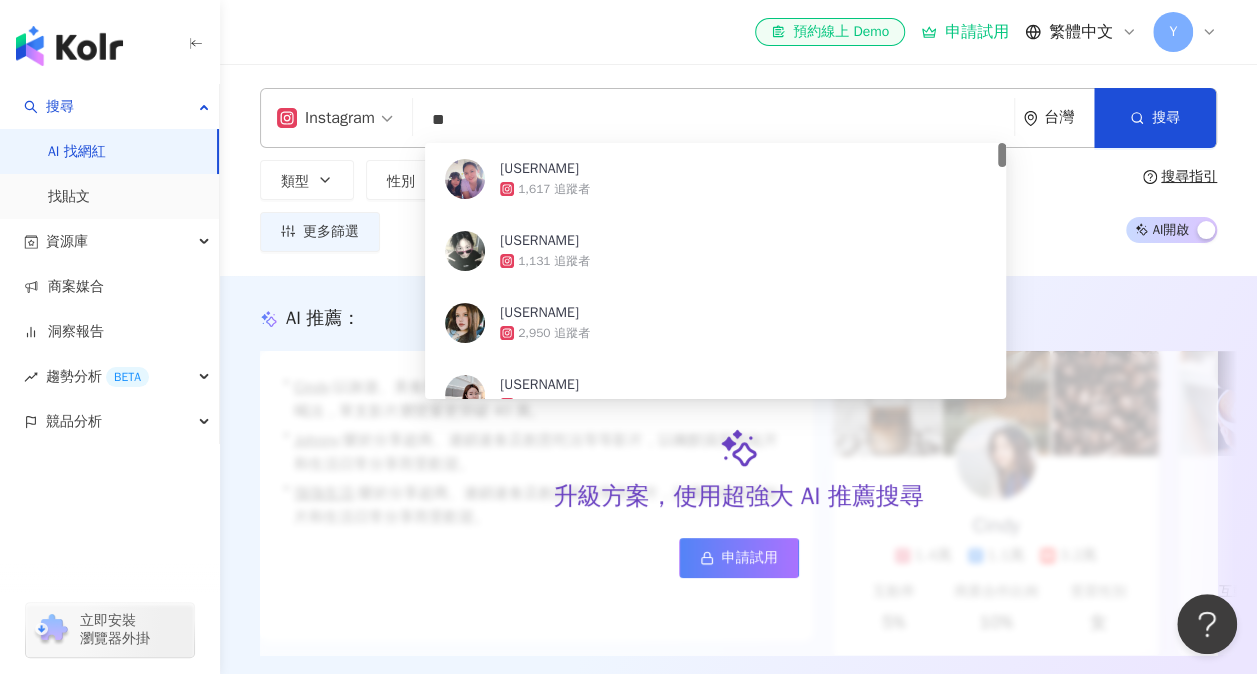 type on "*" 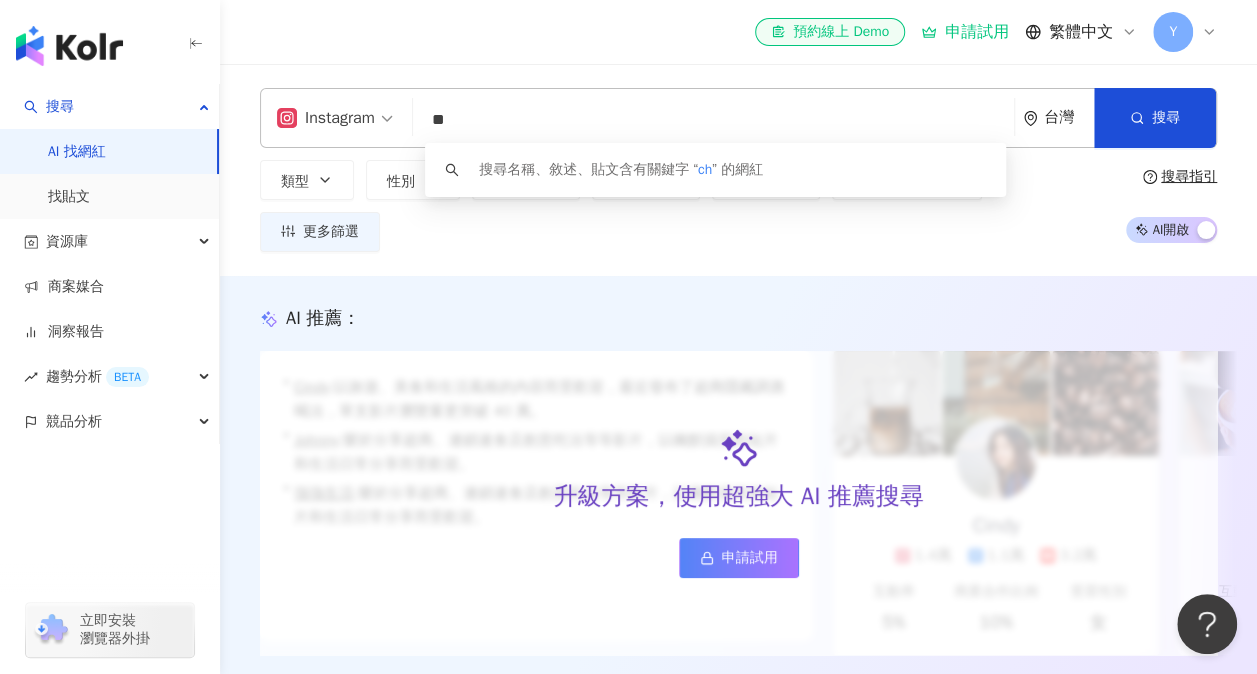 type on "*" 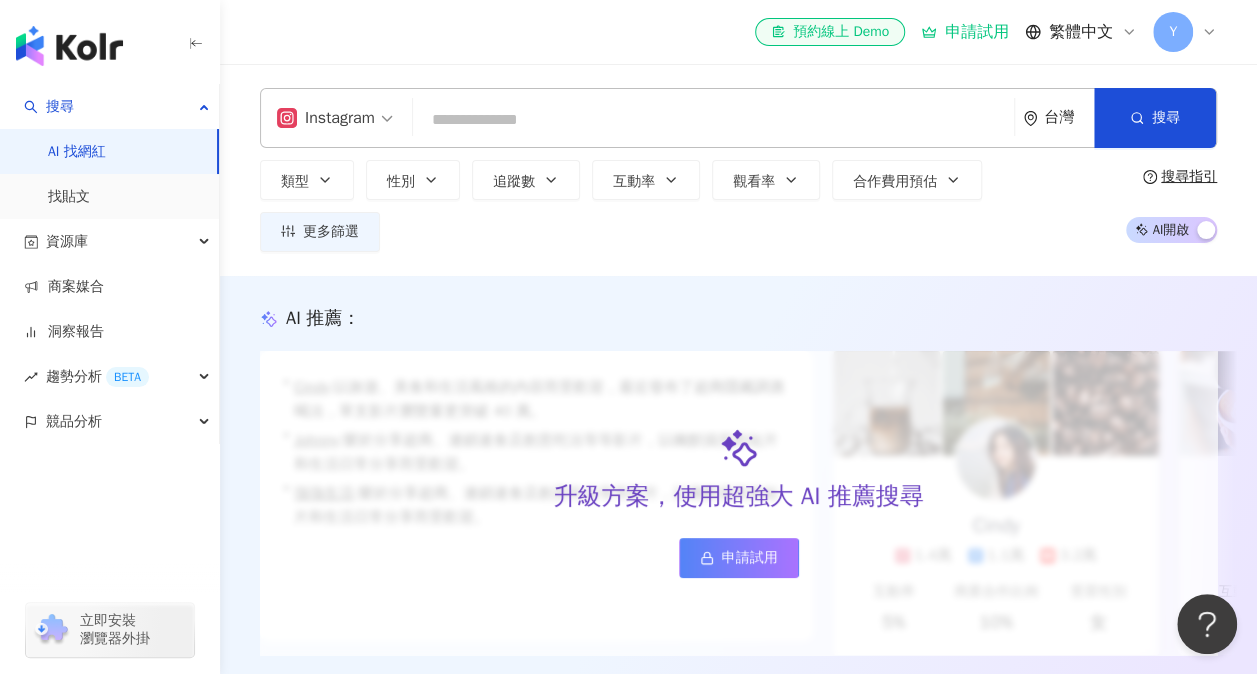 type 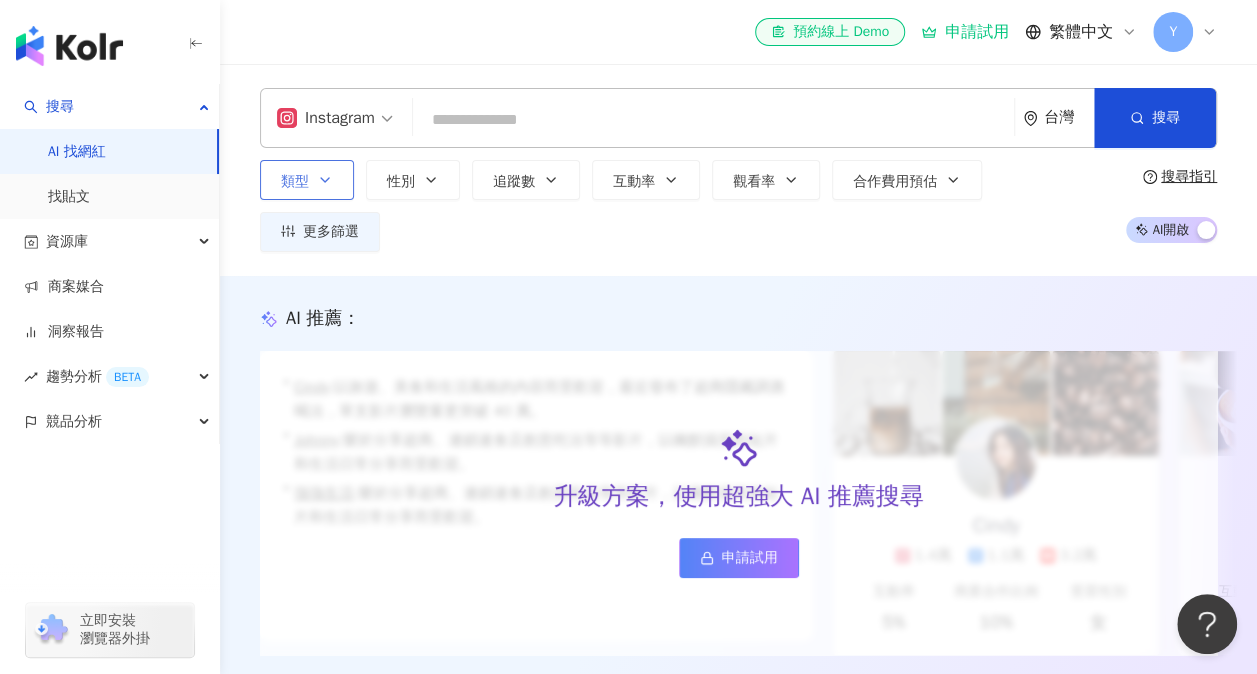 click on "類型" at bounding box center (307, 180) 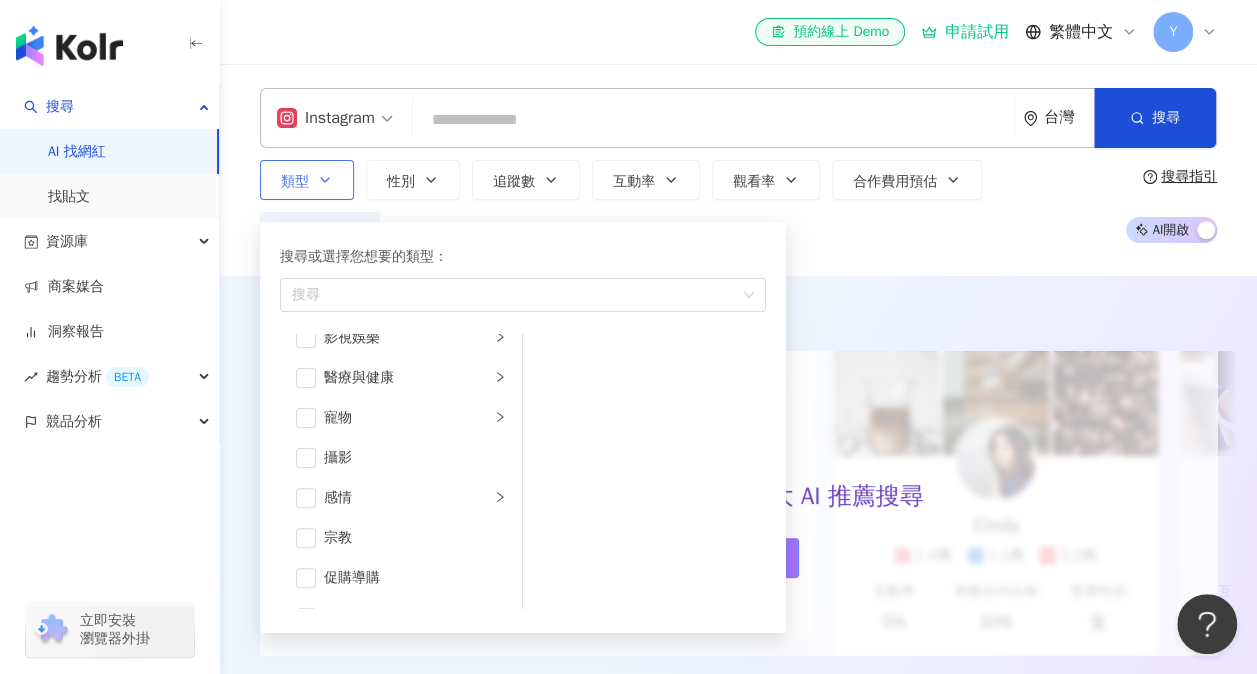scroll, scrollTop: 692, scrollLeft: 0, axis: vertical 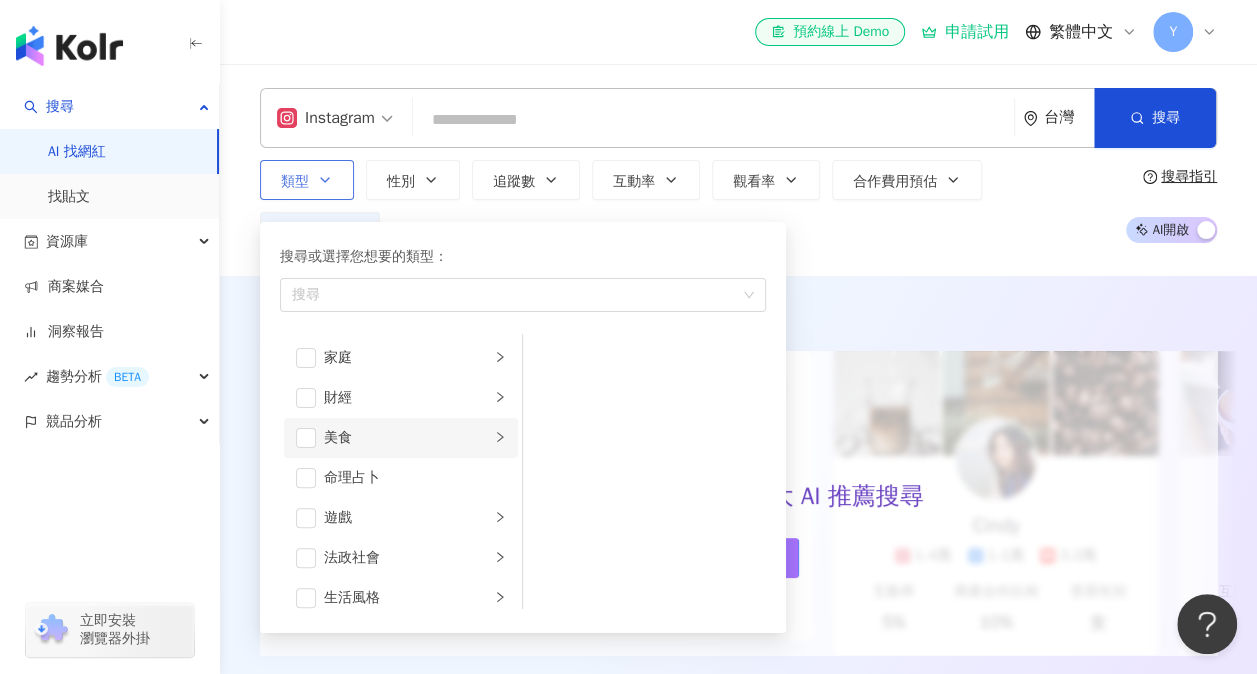 click 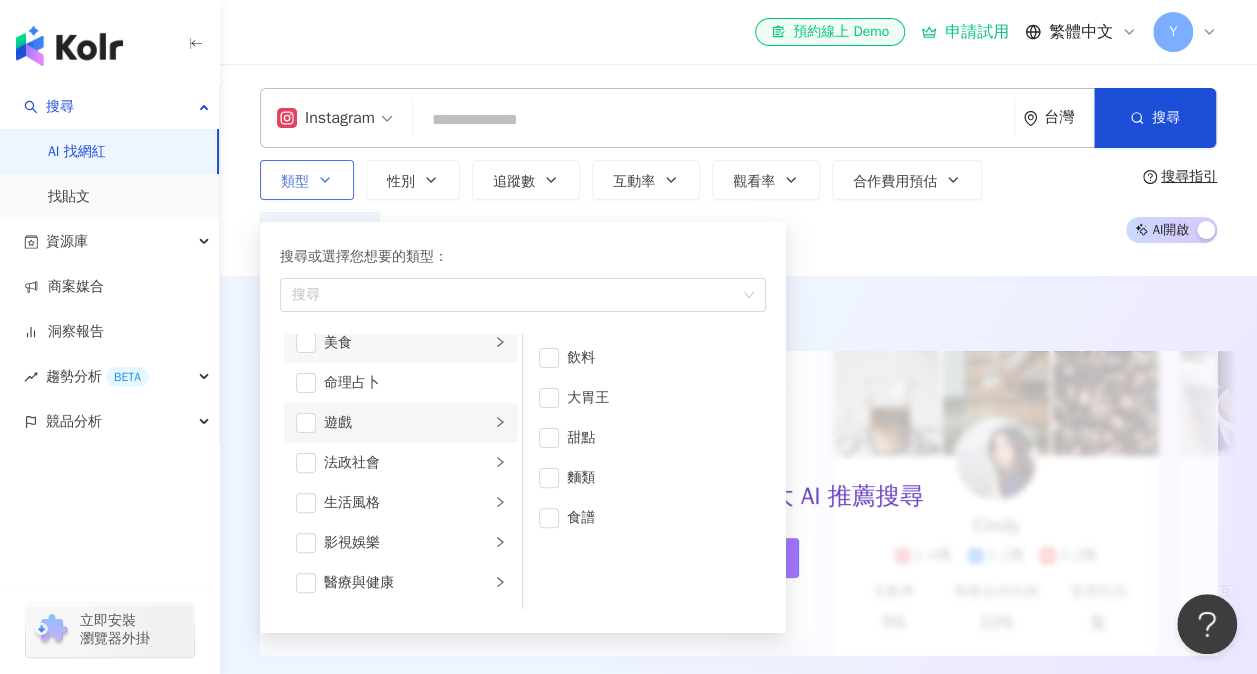 scroll, scrollTop: 400, scrollLeft: 0, axis: vertical 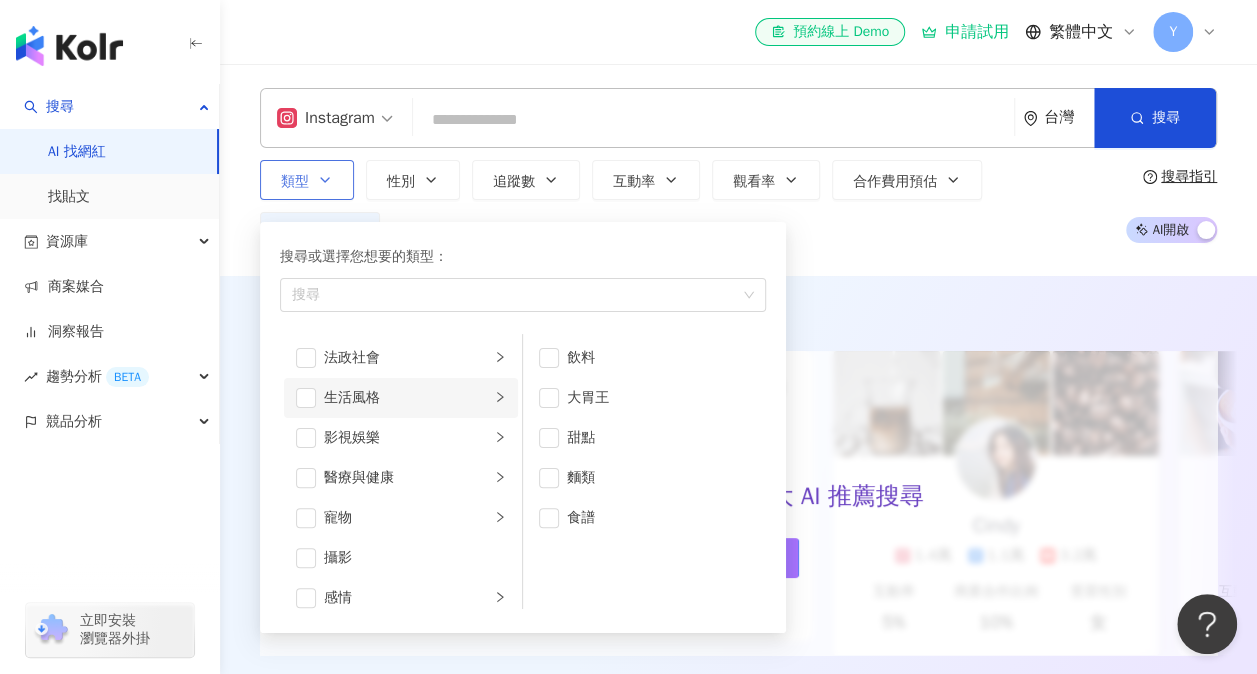 click 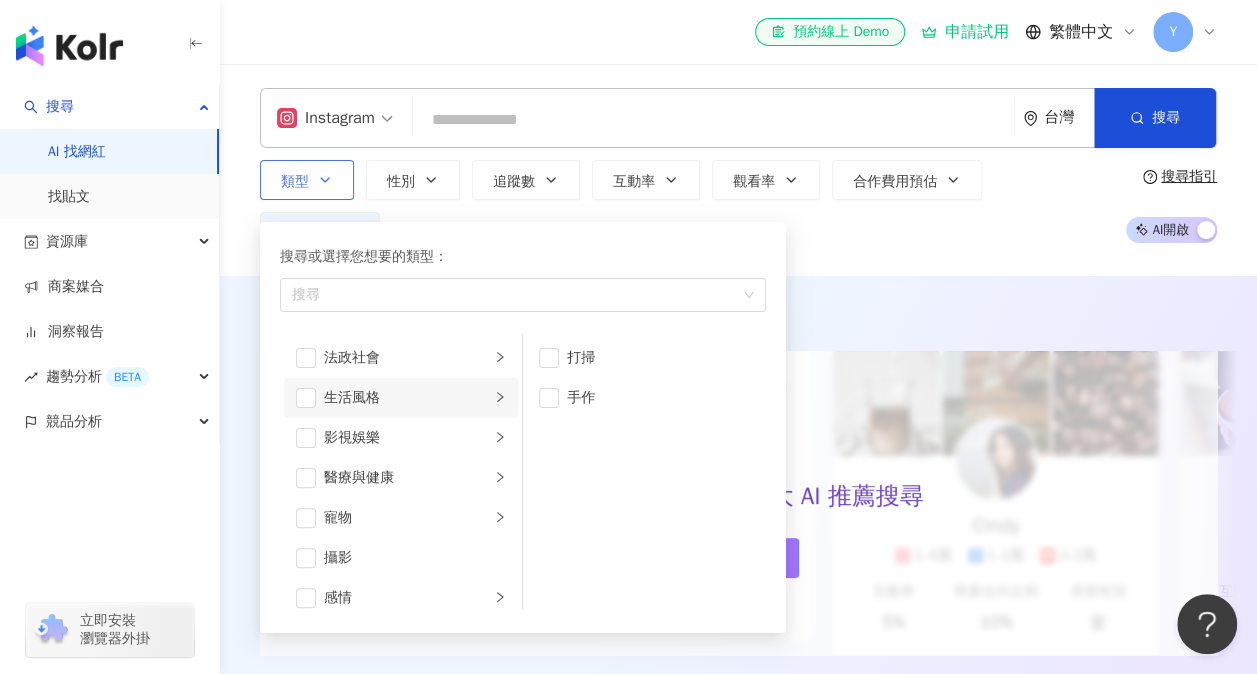 click on "生活風格" at bounding box center (407, 398) 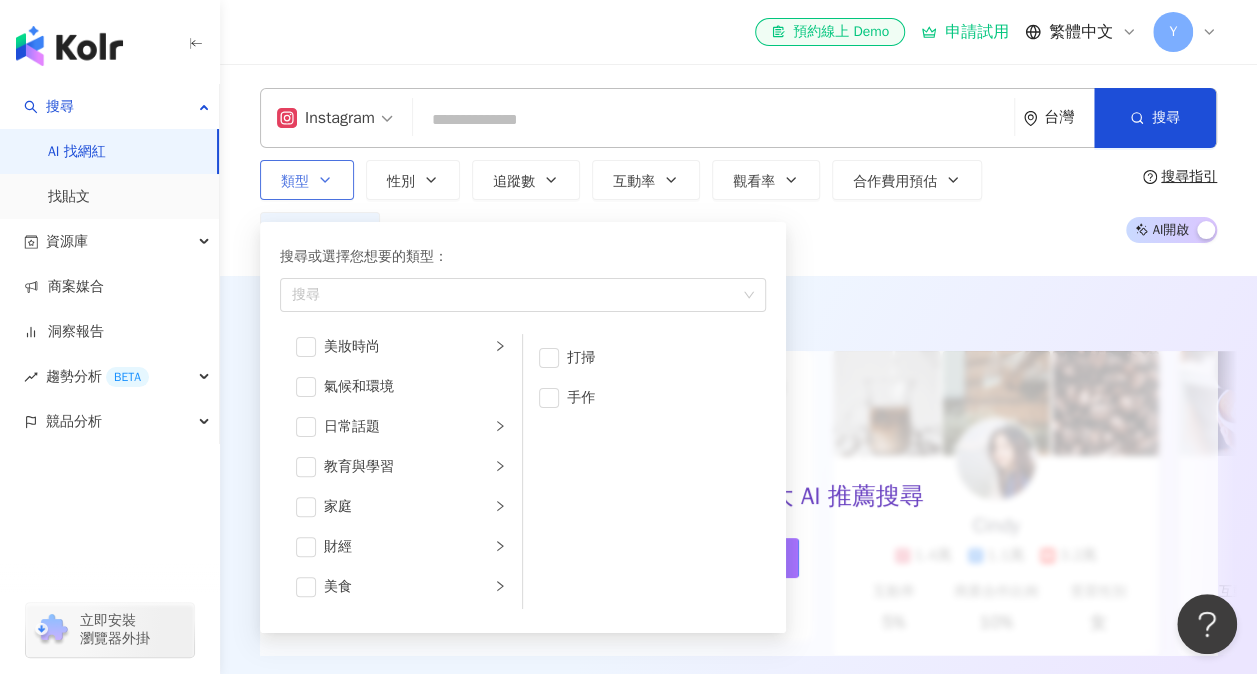 scroll, scrollTop: 0, scrollLeft: 0, axis: both 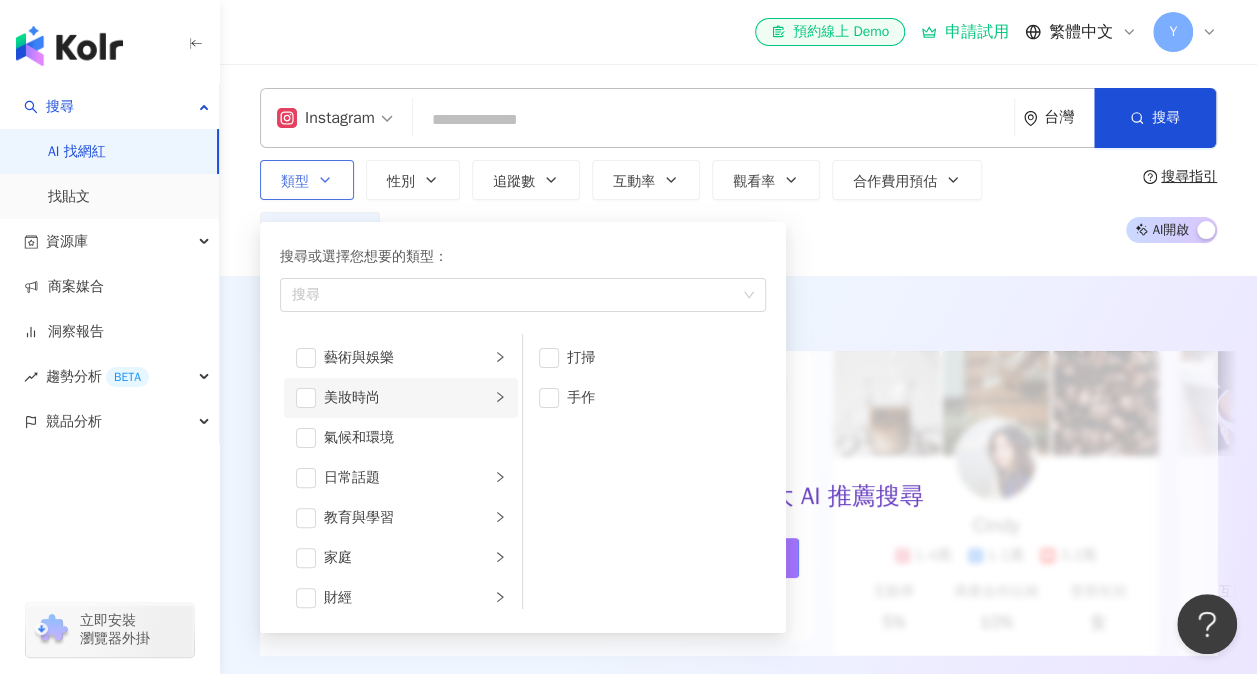 click 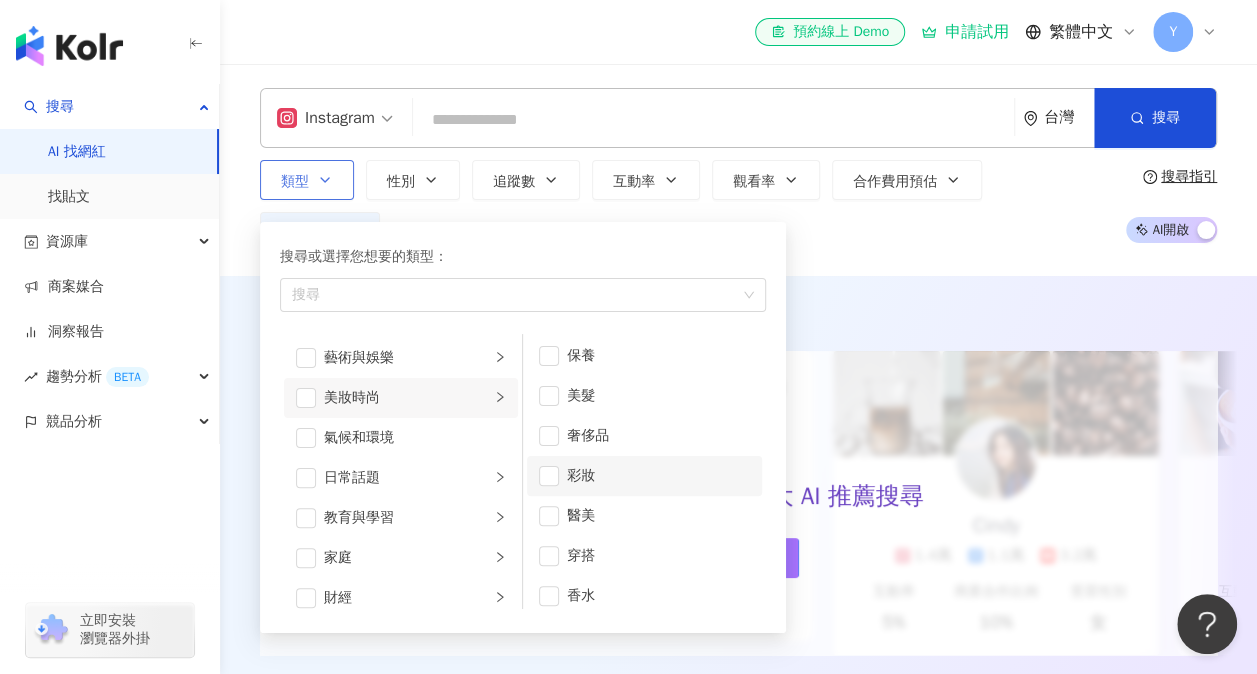 scroll, scrollTop: 0, scrollLeft: 0, axis: both 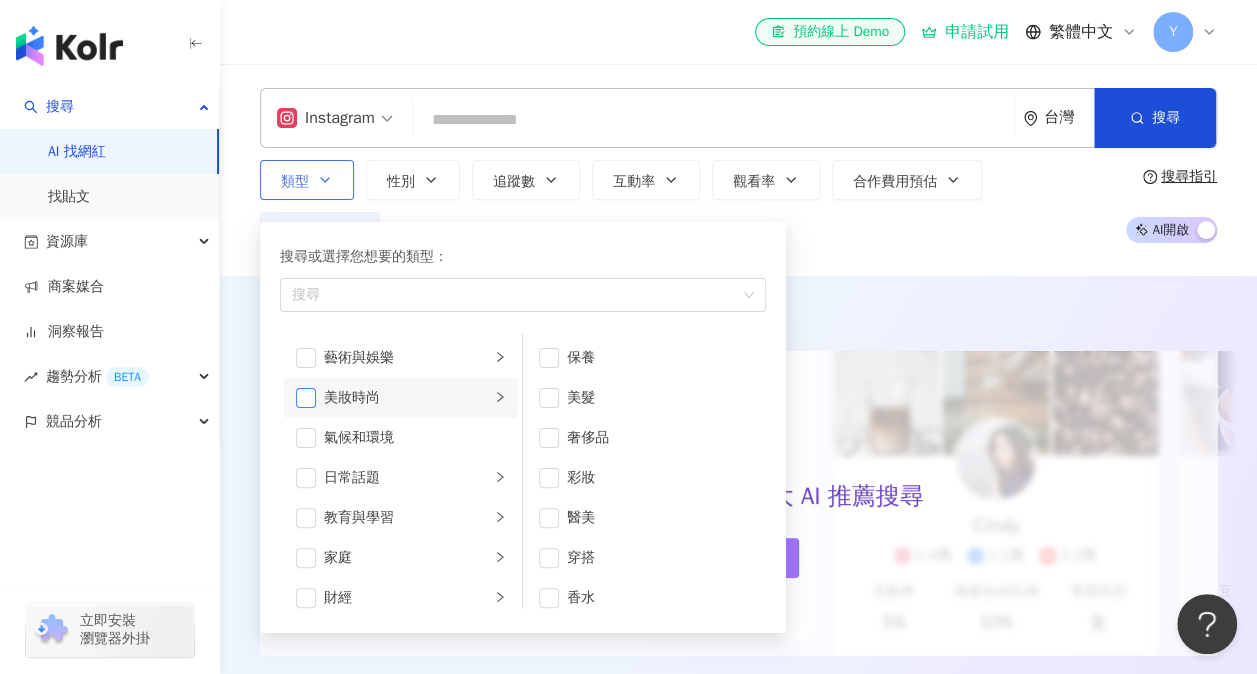 click at bounding box center [306, 398] 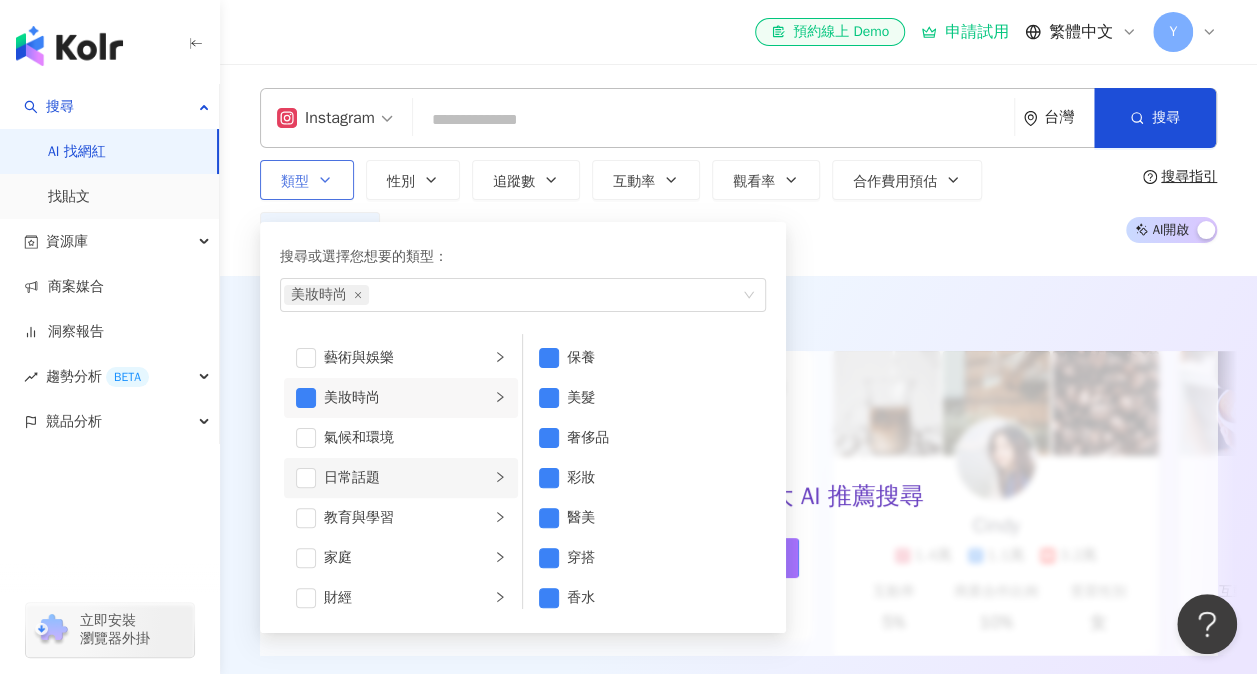 click 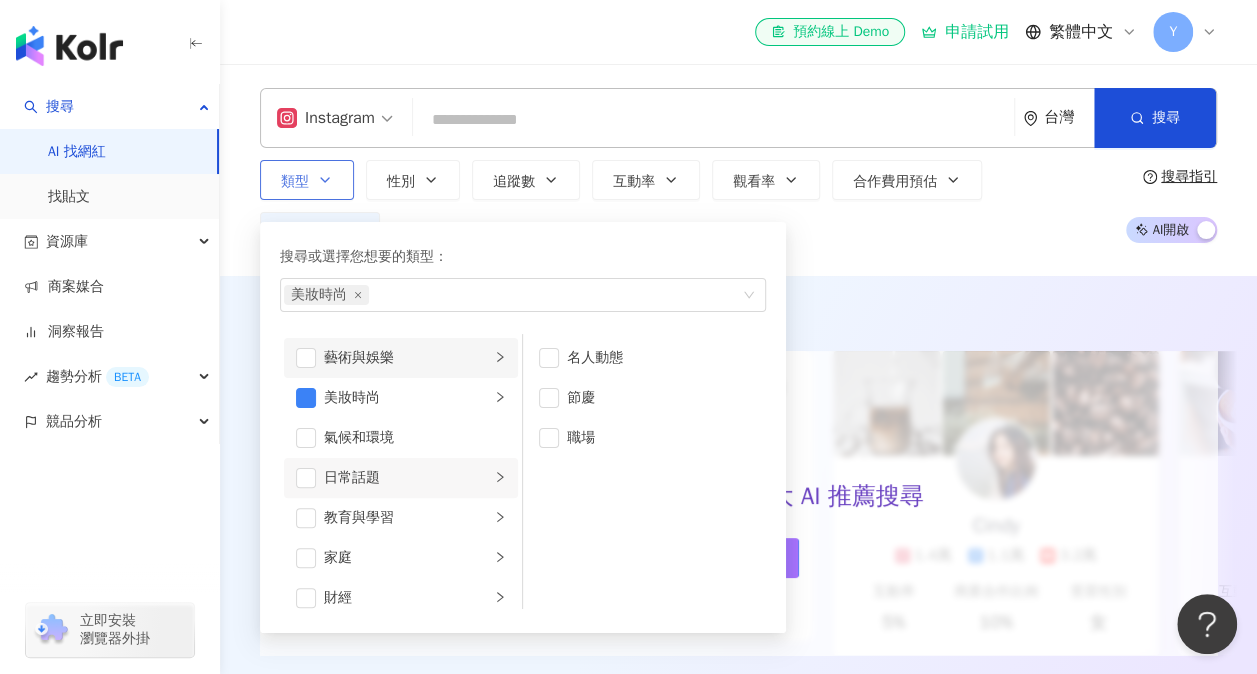 click 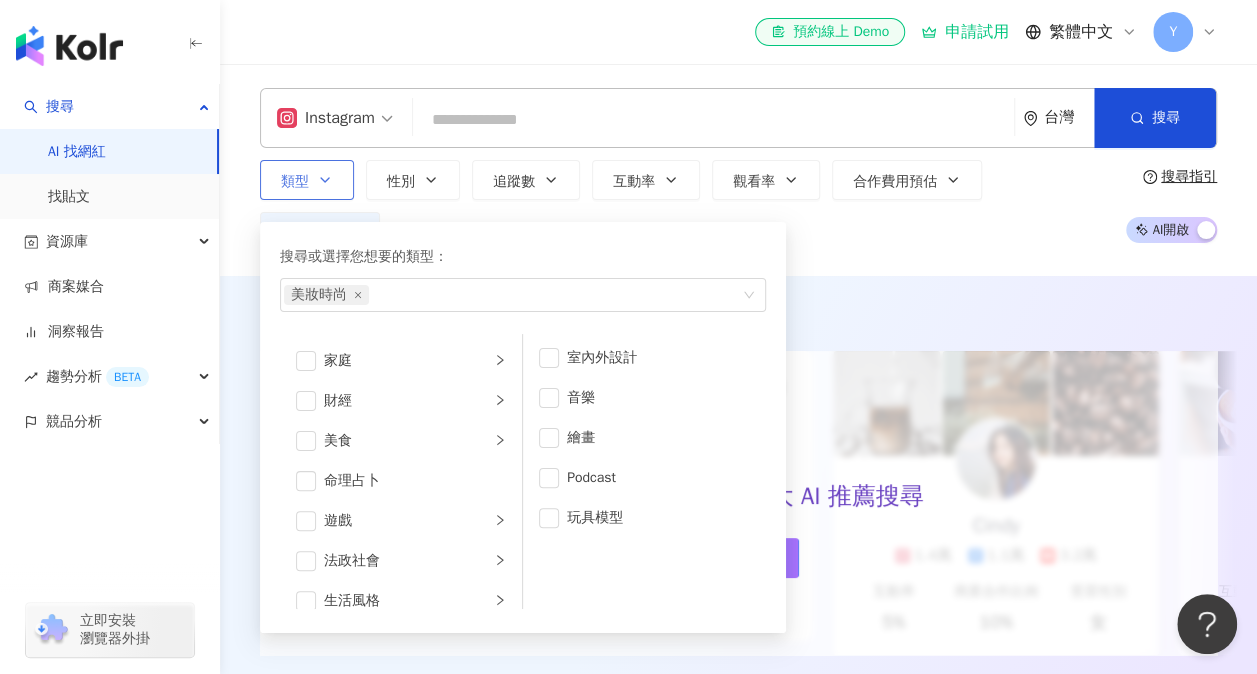 scroll, scrollTop: 200, scrollLeft: 0, axis: vertical 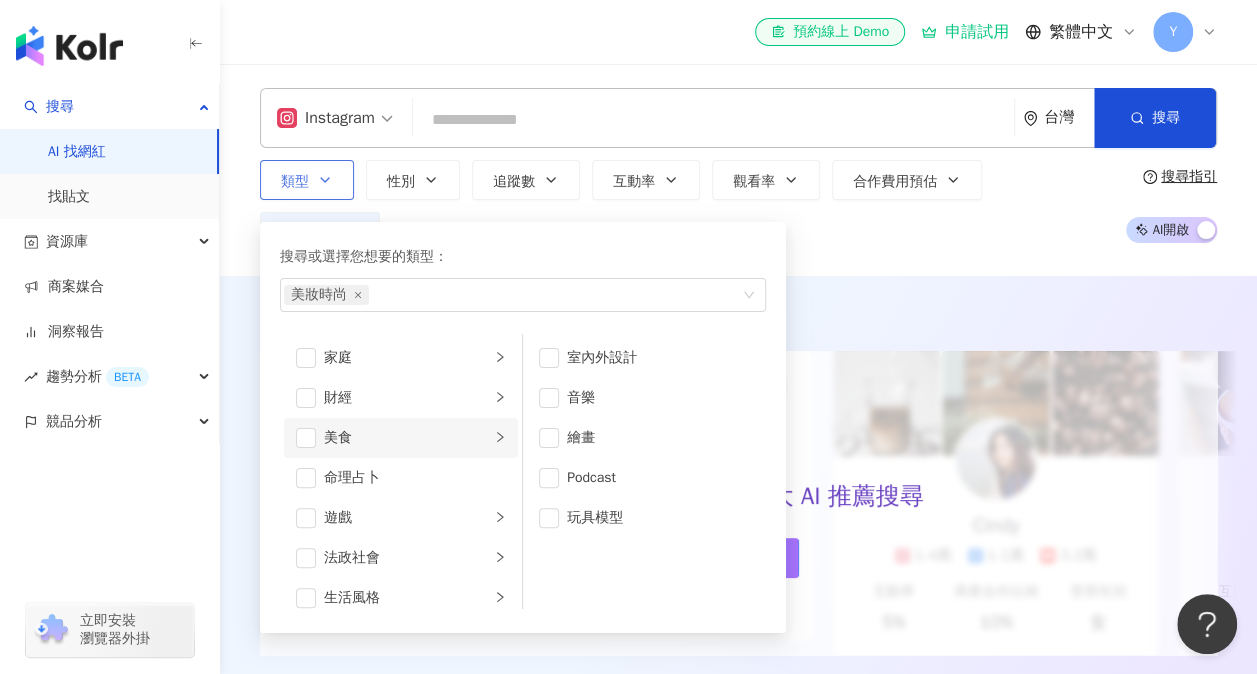 click at bounding box center (500, 438) 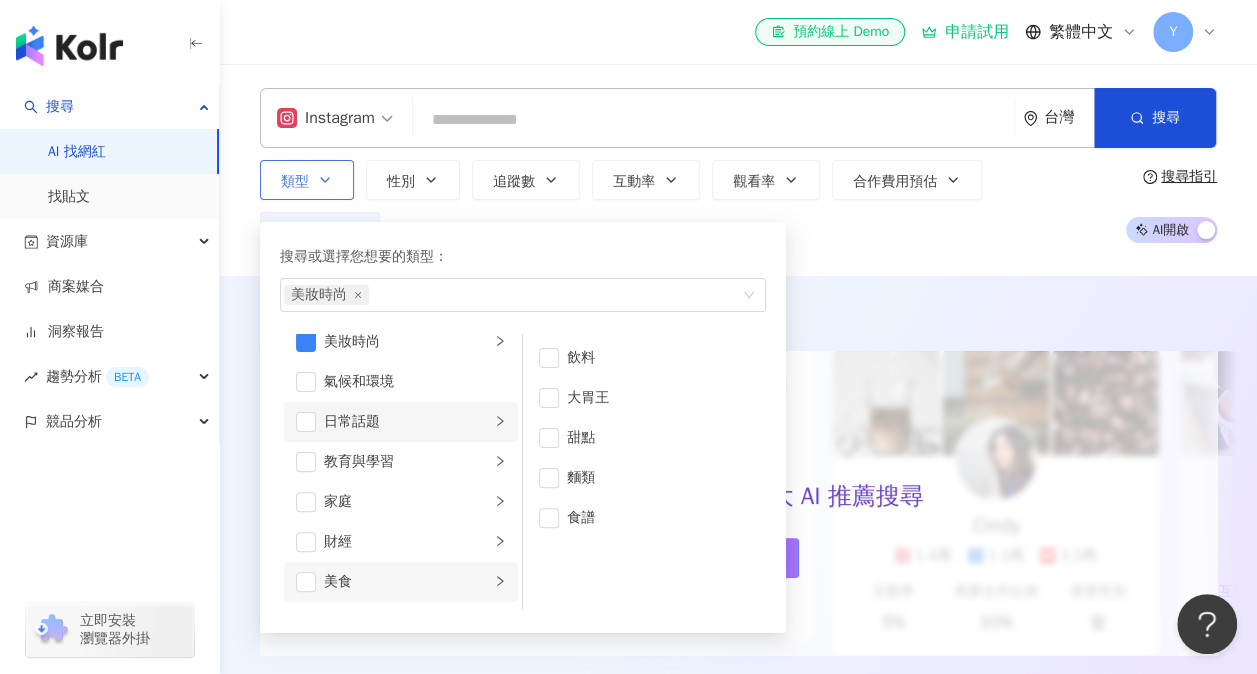 scroll, scrollTop: 100, scrollLeft: 0, axis: vertical 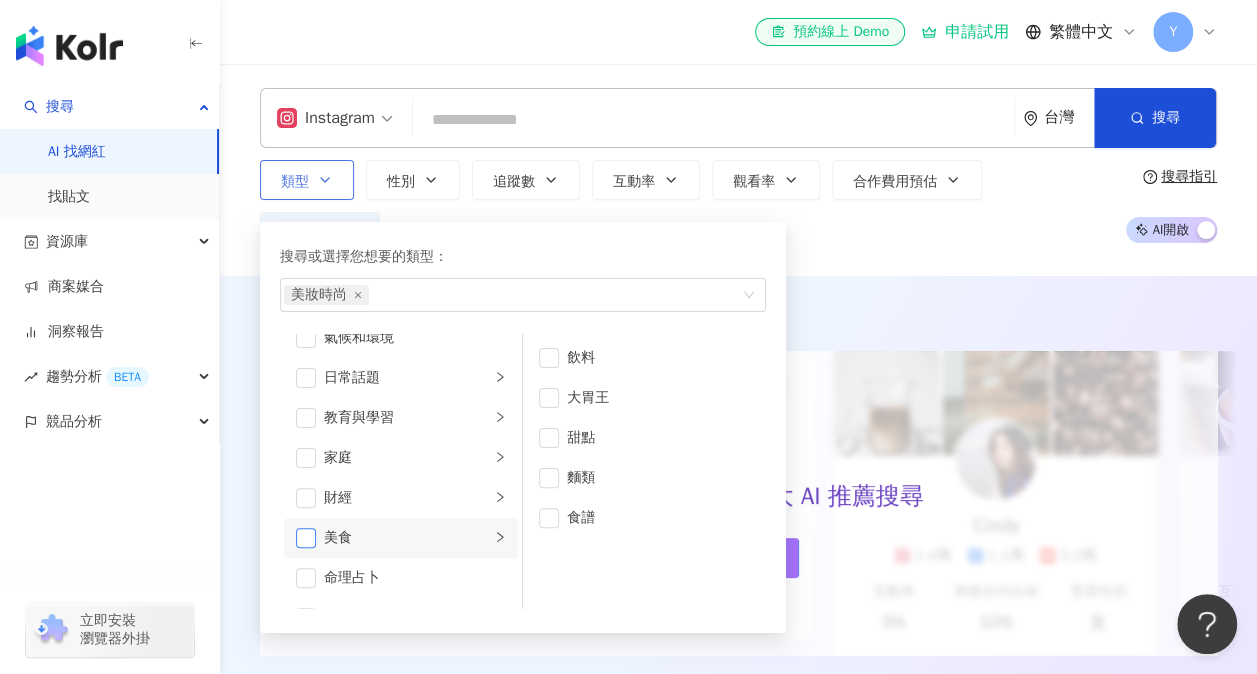 click at bounding box center [306, 538] 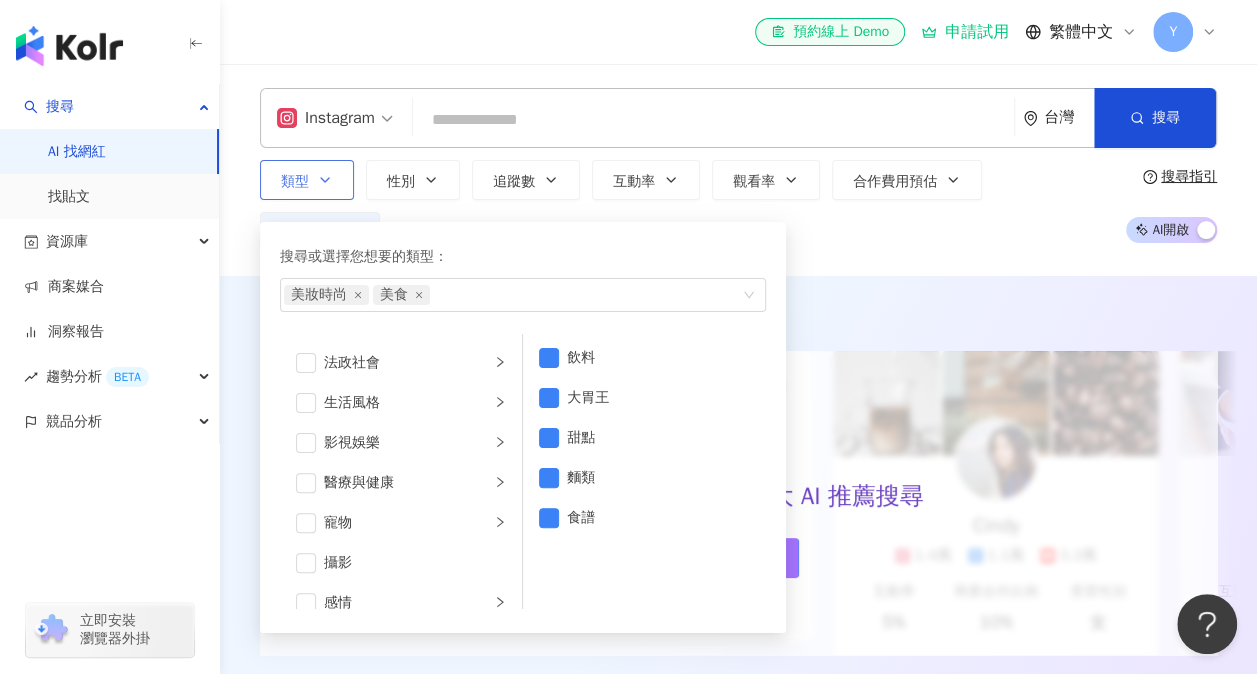 scroll, scrollTop: 400, scrollLeft: 0, axis: vertical 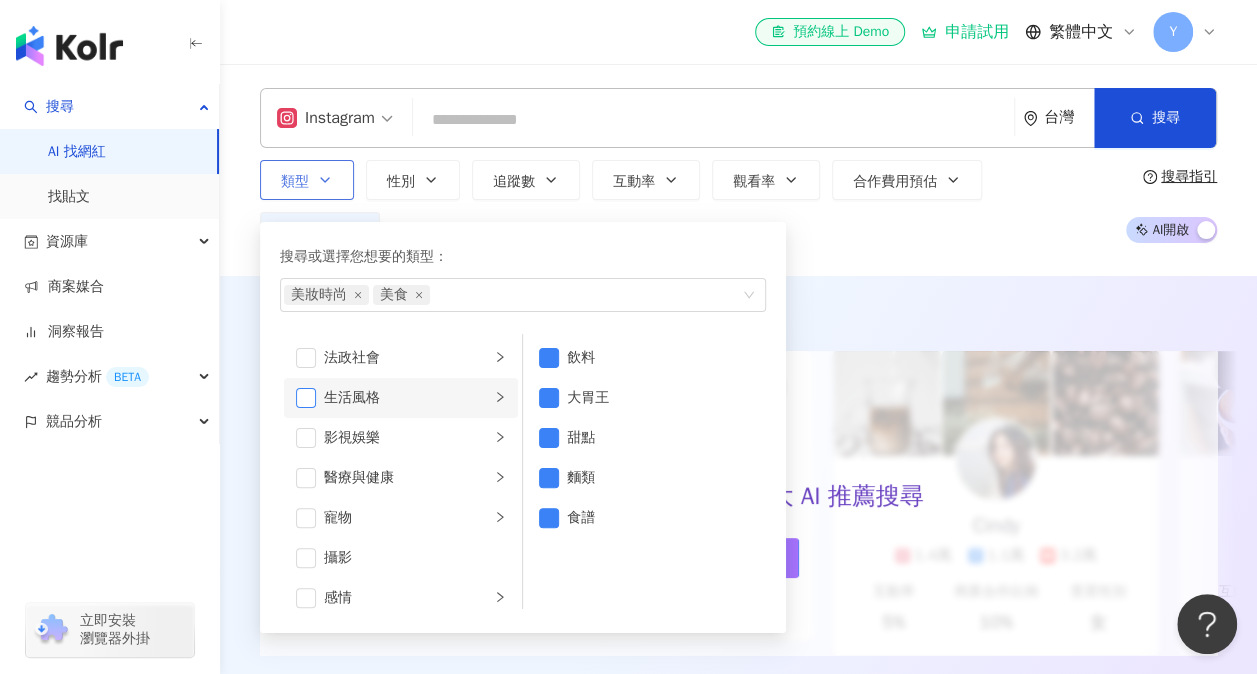 click at bounding box center [306, 398] 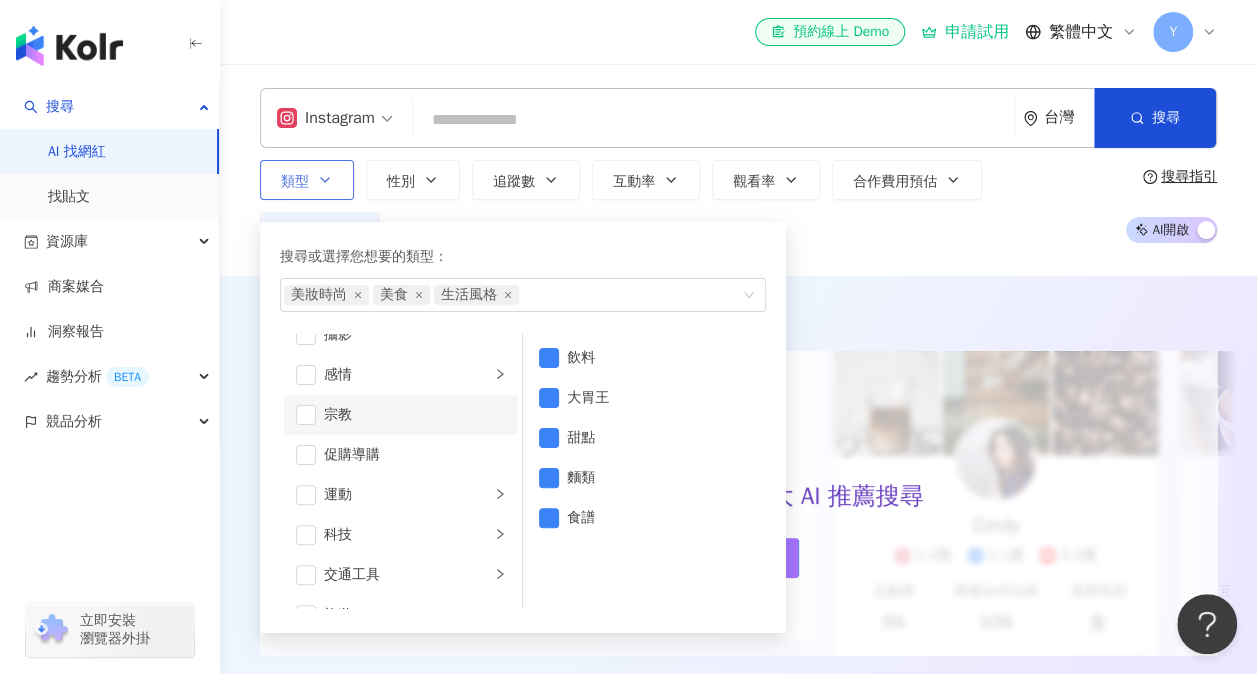 scroll, scrollTop: 692, scrollLeft: 0, axis: vertical 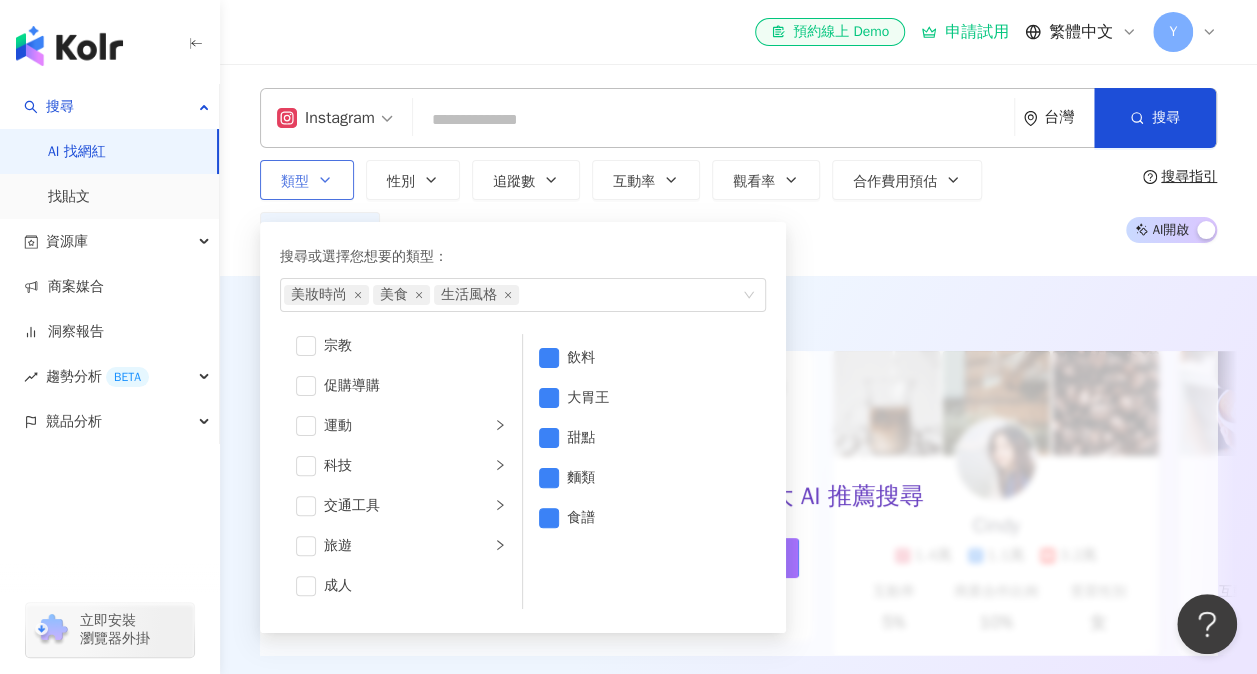 click on "搜尋或選擇您想要的類型： 美妝時尚 美食 生活風格   藝術與娛樂 美妝時尚 氣候和環境 日常話題 教育與學習 家庭 財經 美食 命理占卜 遊戲 法政社會 生活風格 影視娛樂 醫療與健康 寵物 攝影 感情 宗教 促購導購 運動 科技 交通工具 旅遊 成人 飲料 大胃王 甜點 麵類 食譜" at bounding box center [515, 422] 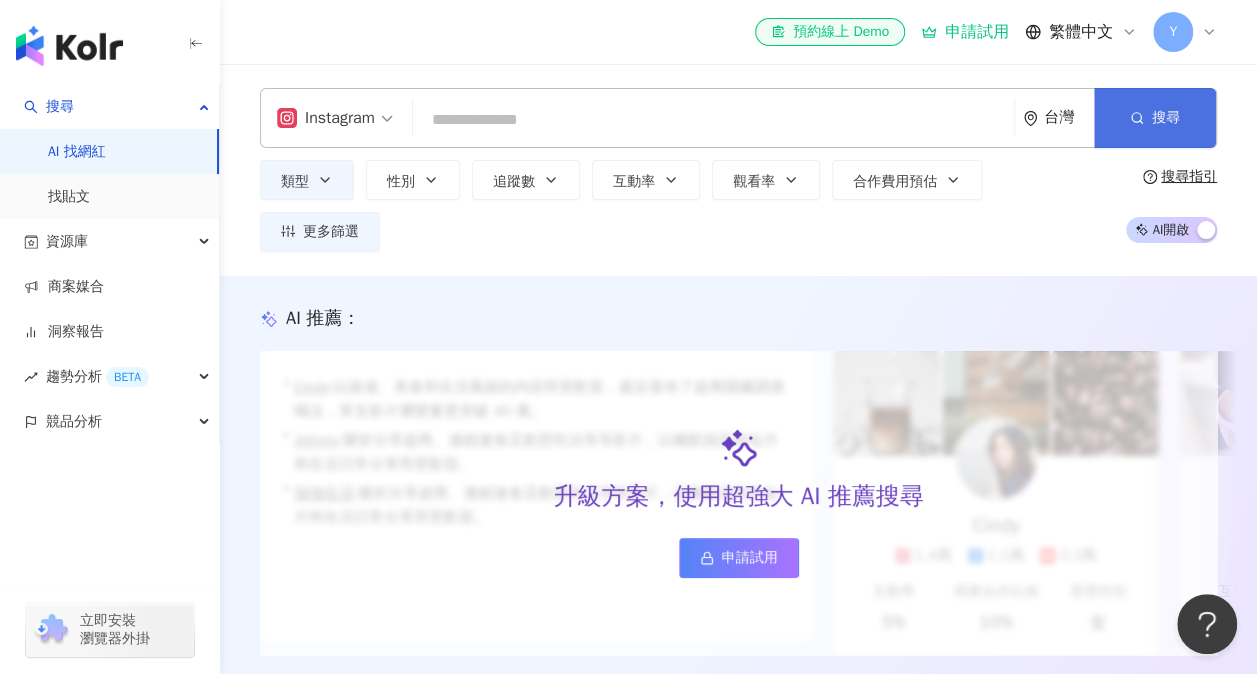 click on "搜尋" at bounding box center [1166, 118] 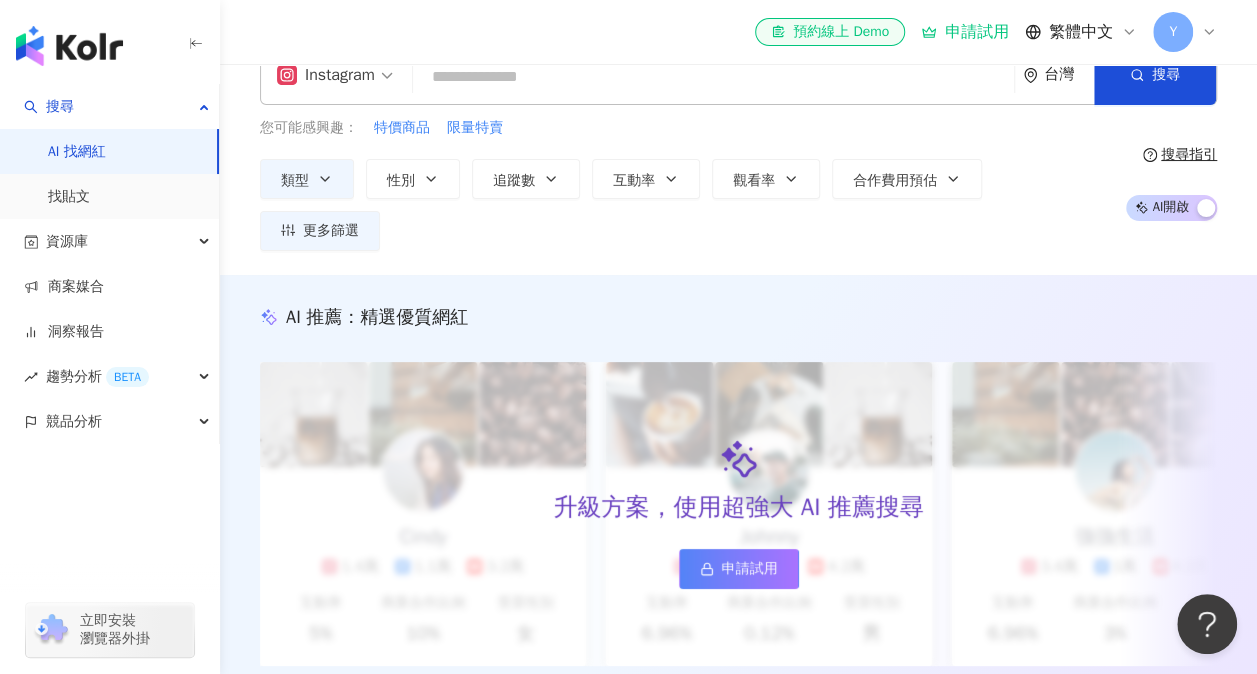 scroll, scrollTop: 0, scrollLeft: 0, axis: both 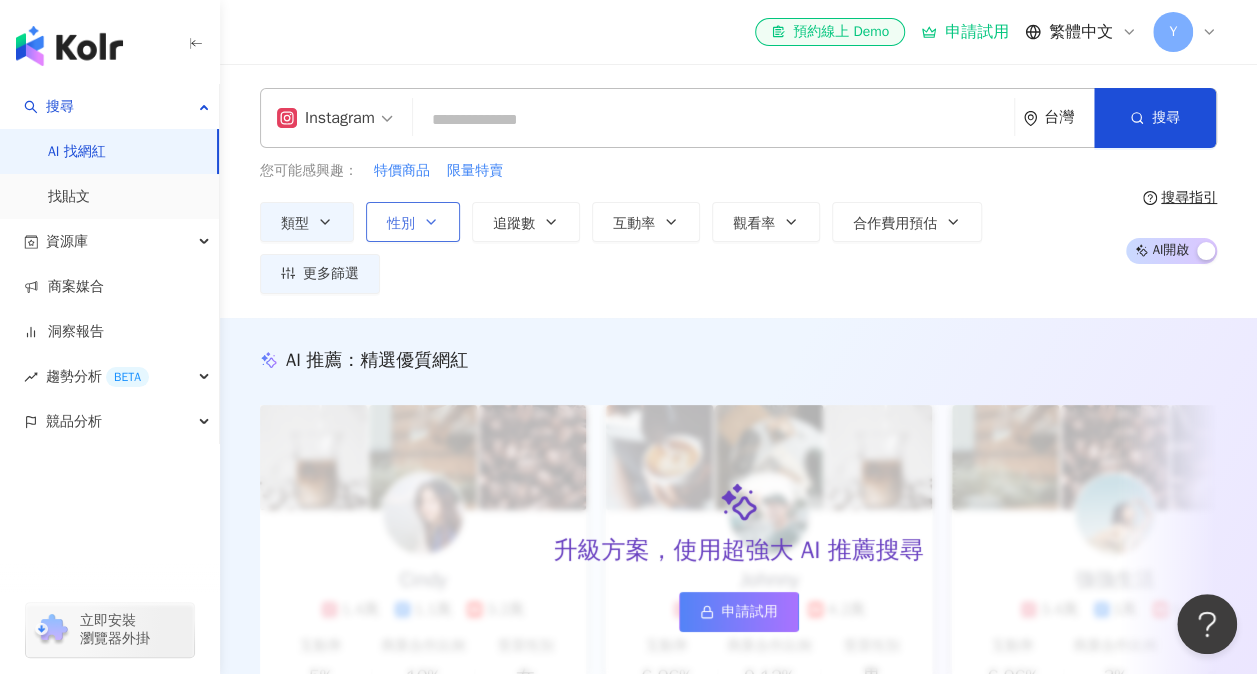 click on "性別" at bounding box center (413, 222) 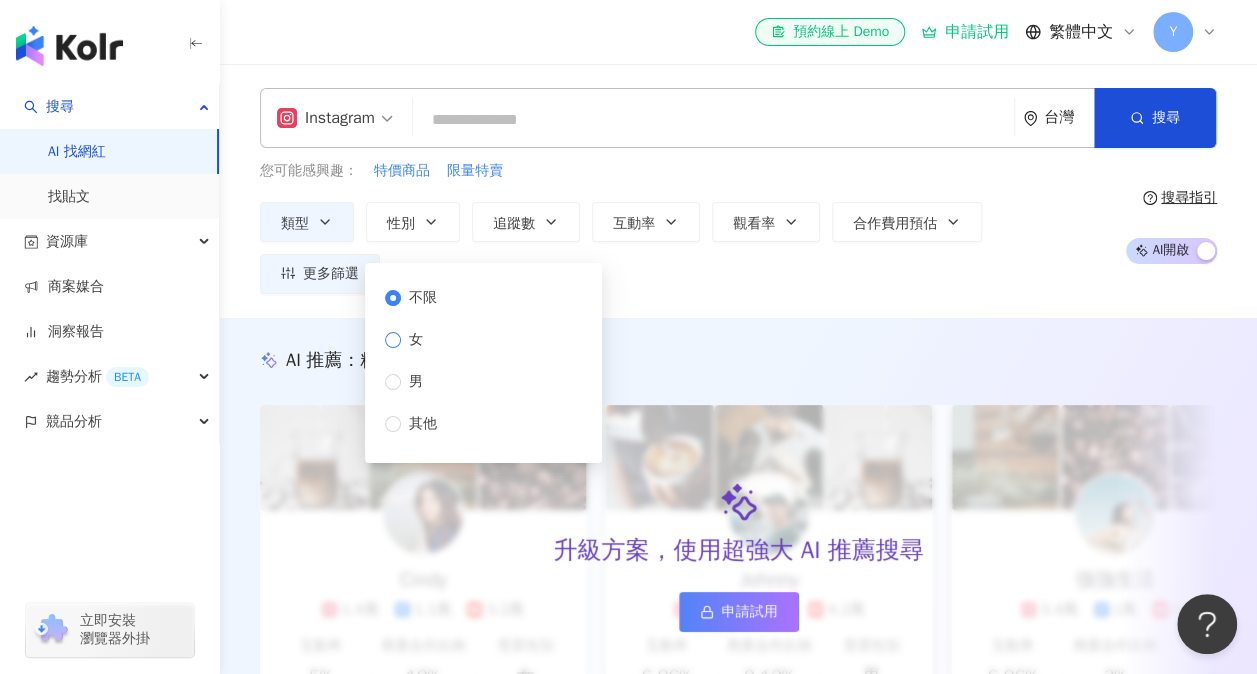 click on "女" at bounding box center [416, 340] 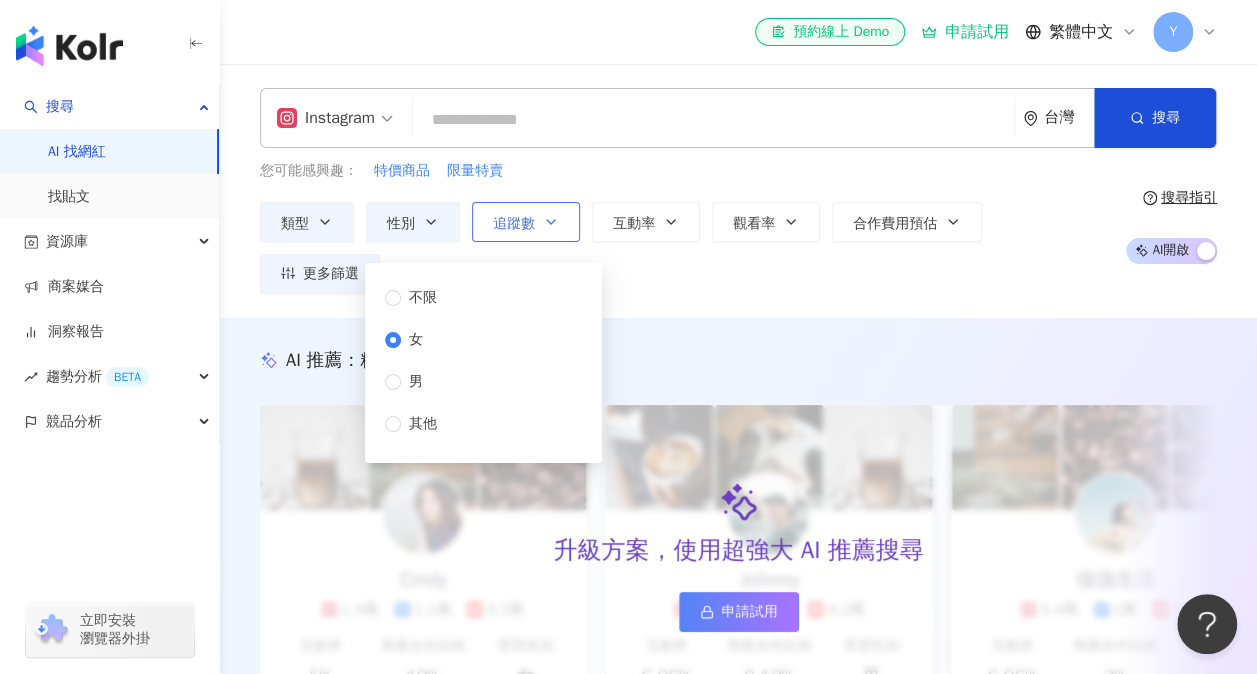 click on "追蹤數" at bounding box center (526, 222) 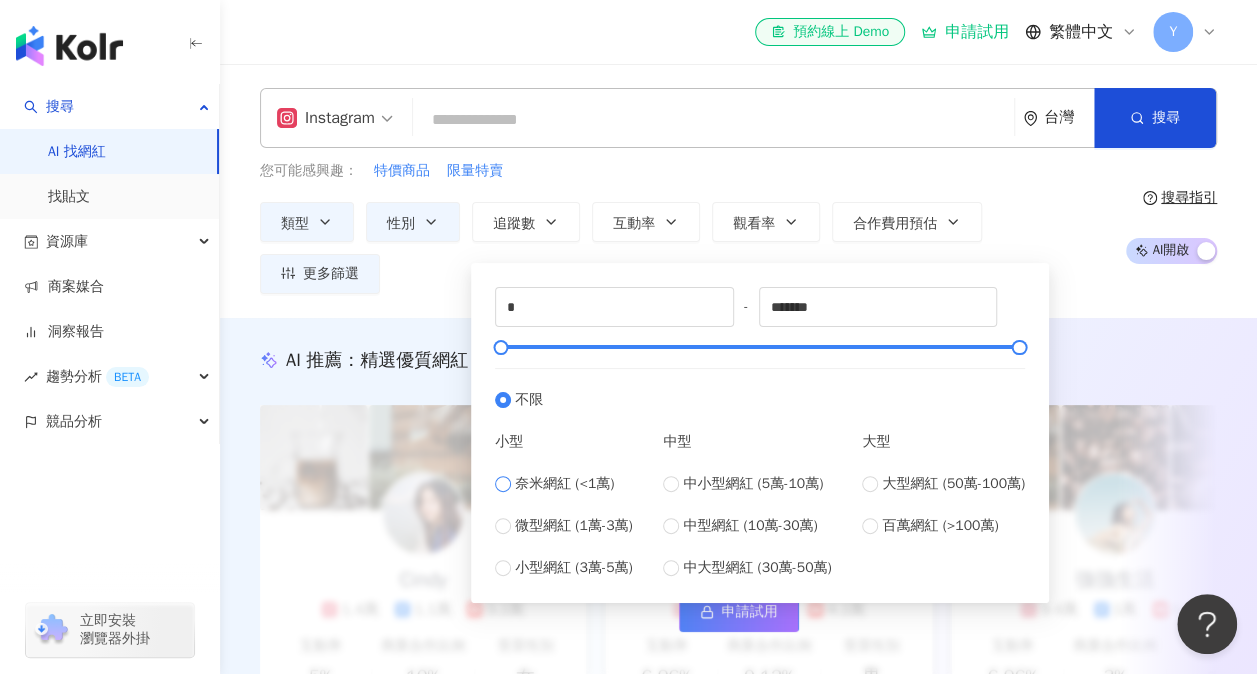 type on "****" 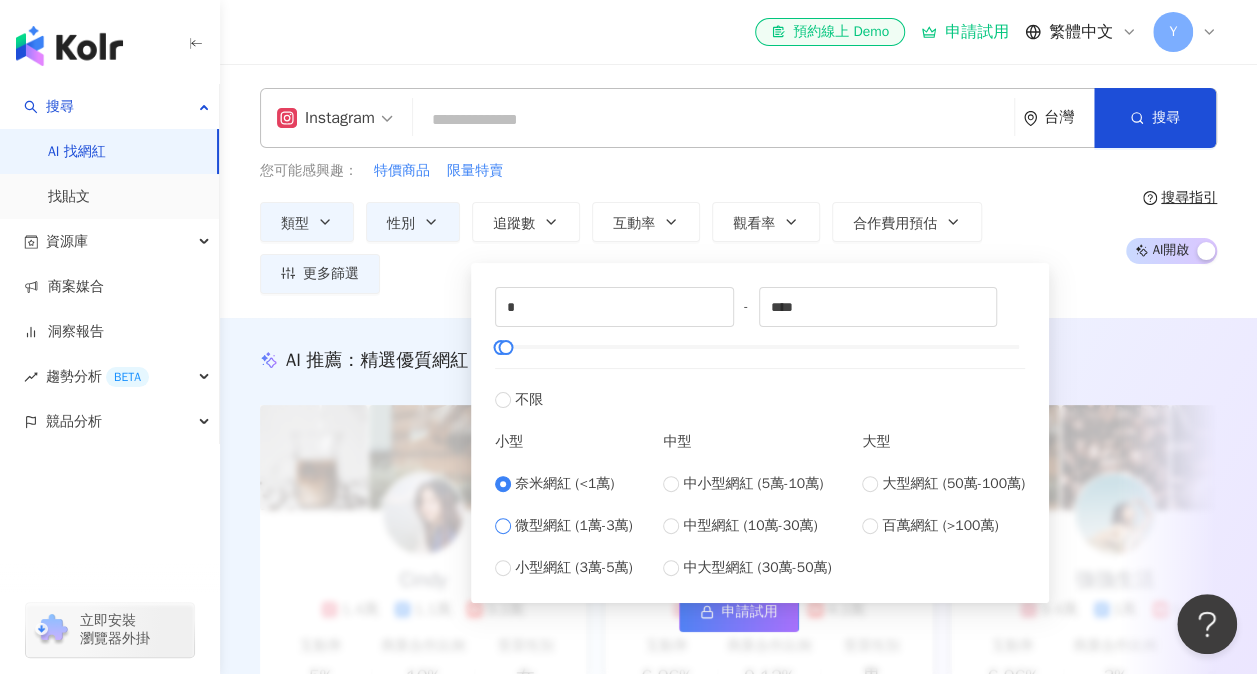 type on "*****" 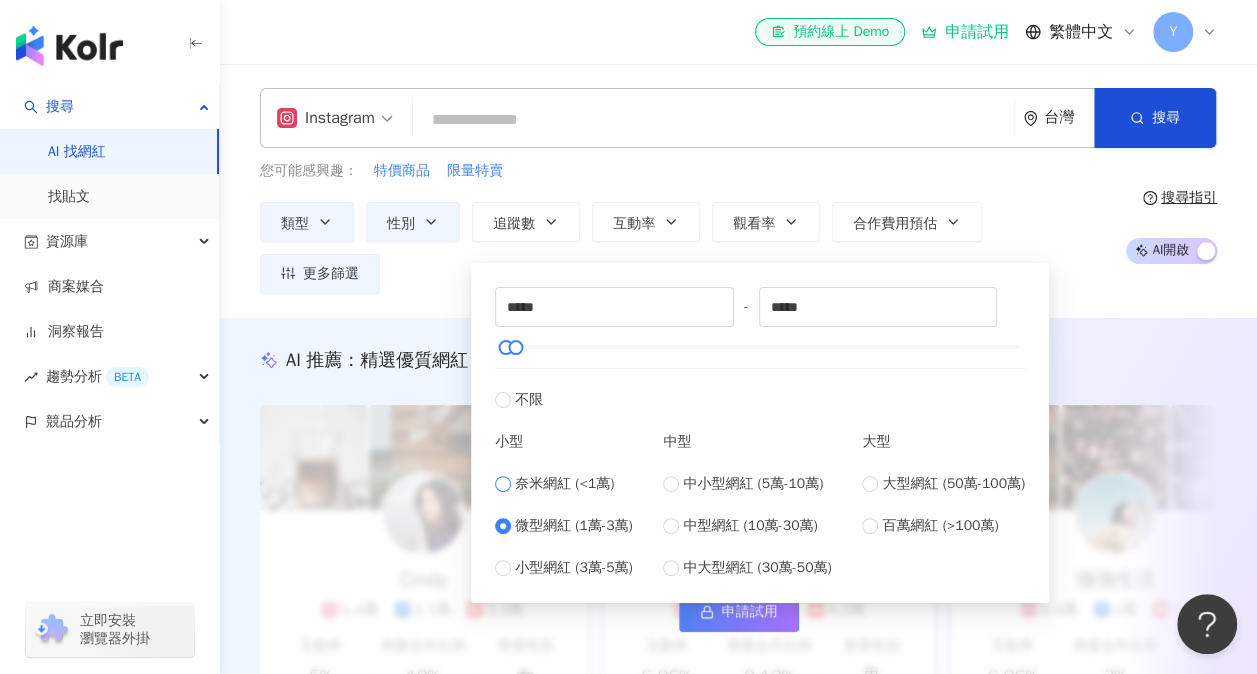 type on "*" 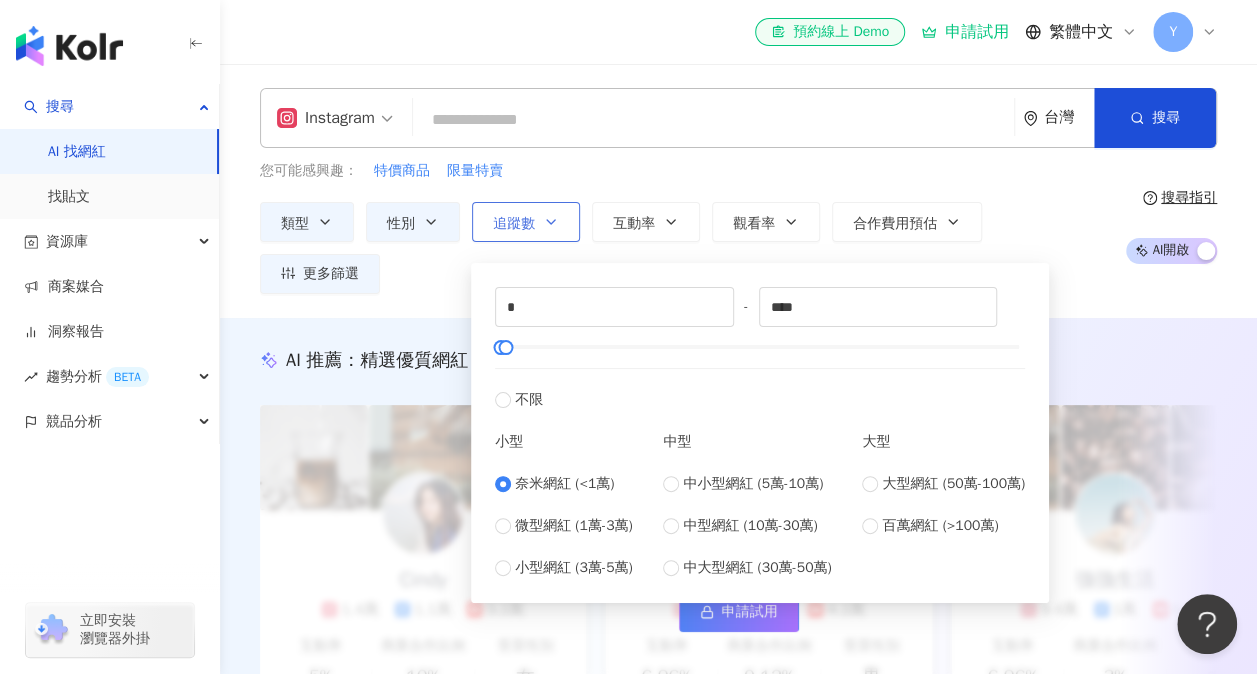 click 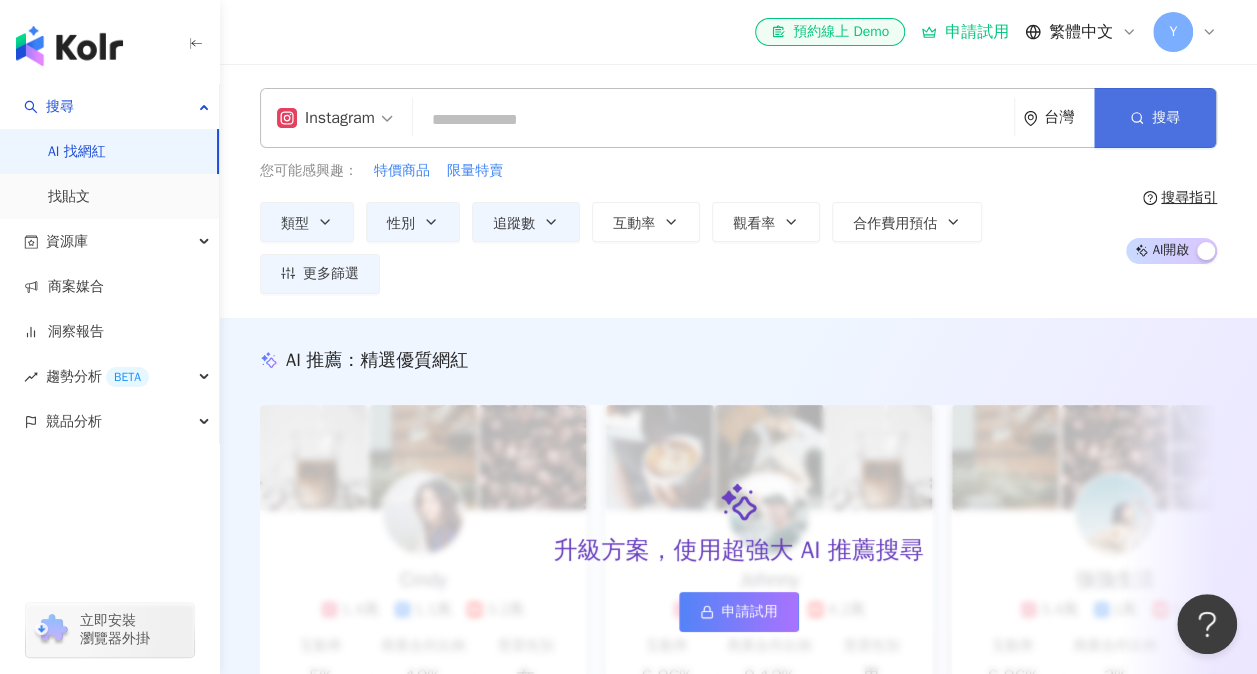 click at bounding box center (1137, 117) 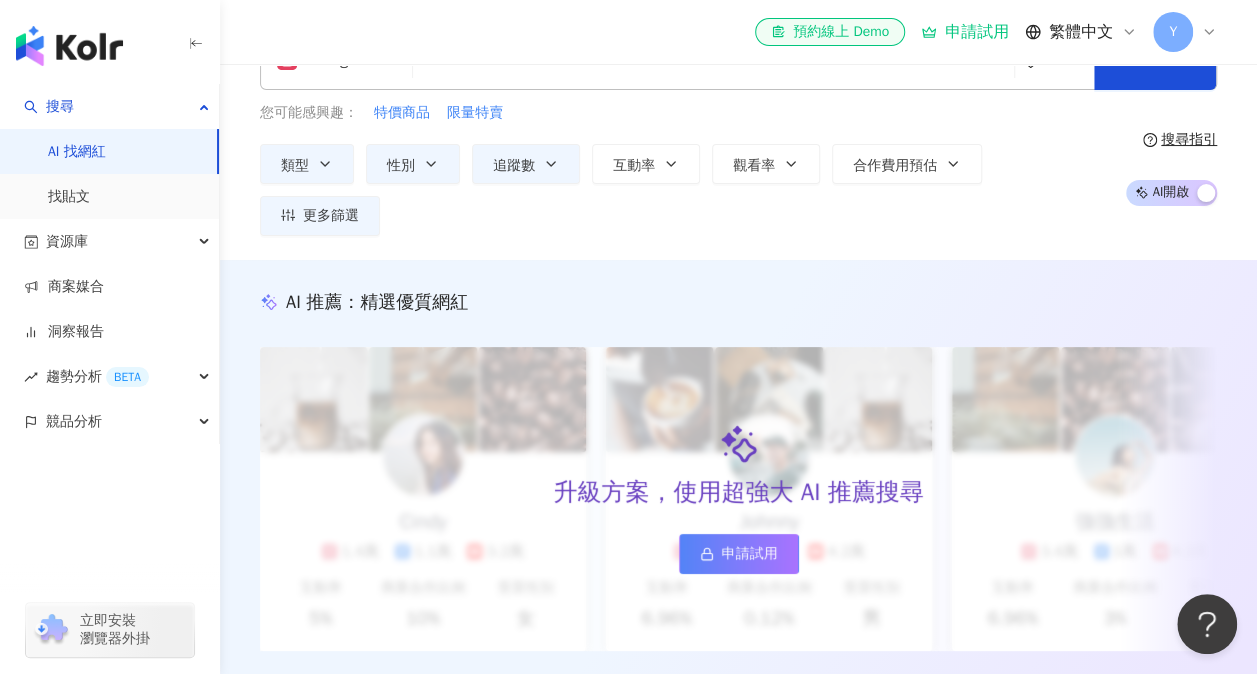 scroll, scrollTop: 0, scrollLeft: 0, axis: both 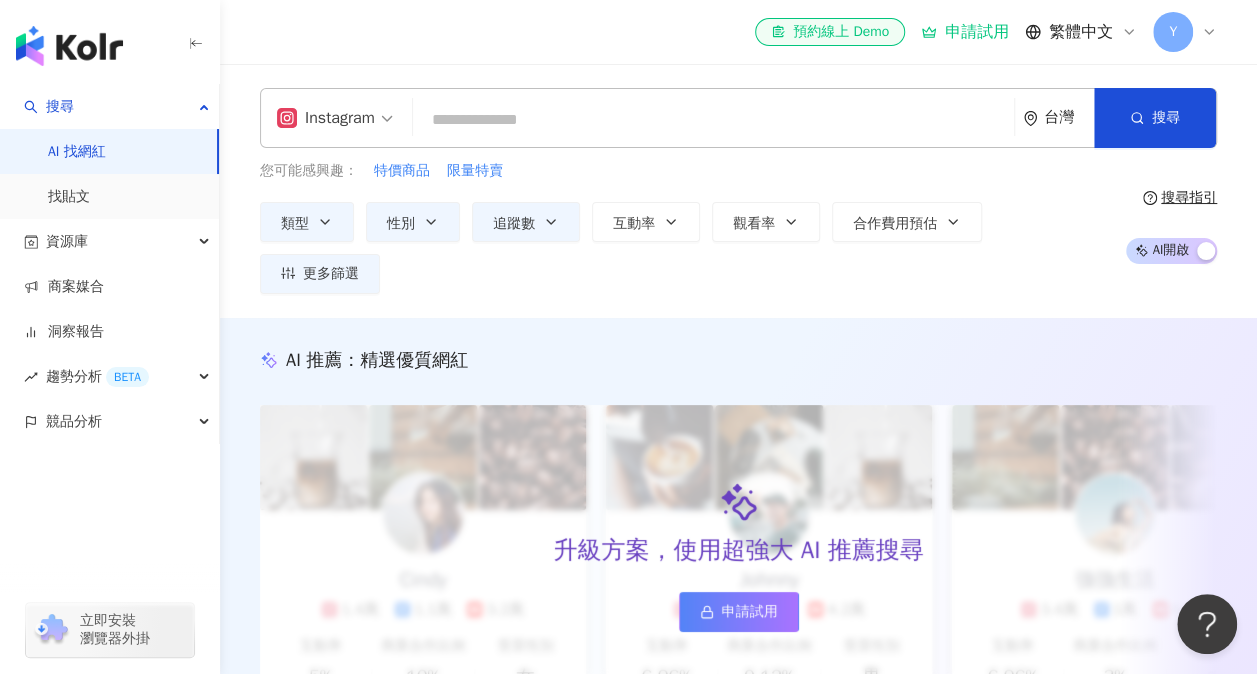 click on "Instagram 台灣 搜尋 customizedTag 網紅類型 藝術與娛樂 / Pod c ast 科技 / 3 C 家電 搜尋名稱、敘述、貼文含有關鍵字 “ c ” 的網紅" at bounding box center (738, 118) 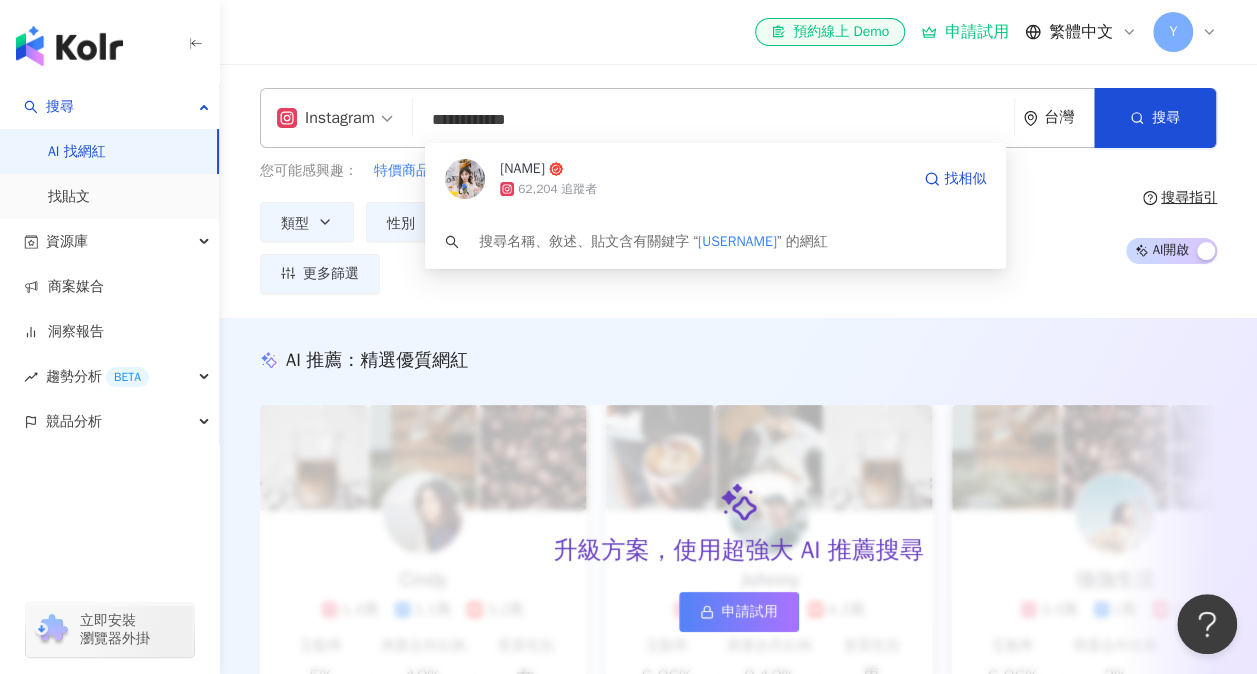 click on "62,204   追蹤者" at bounding box center (704, 189) 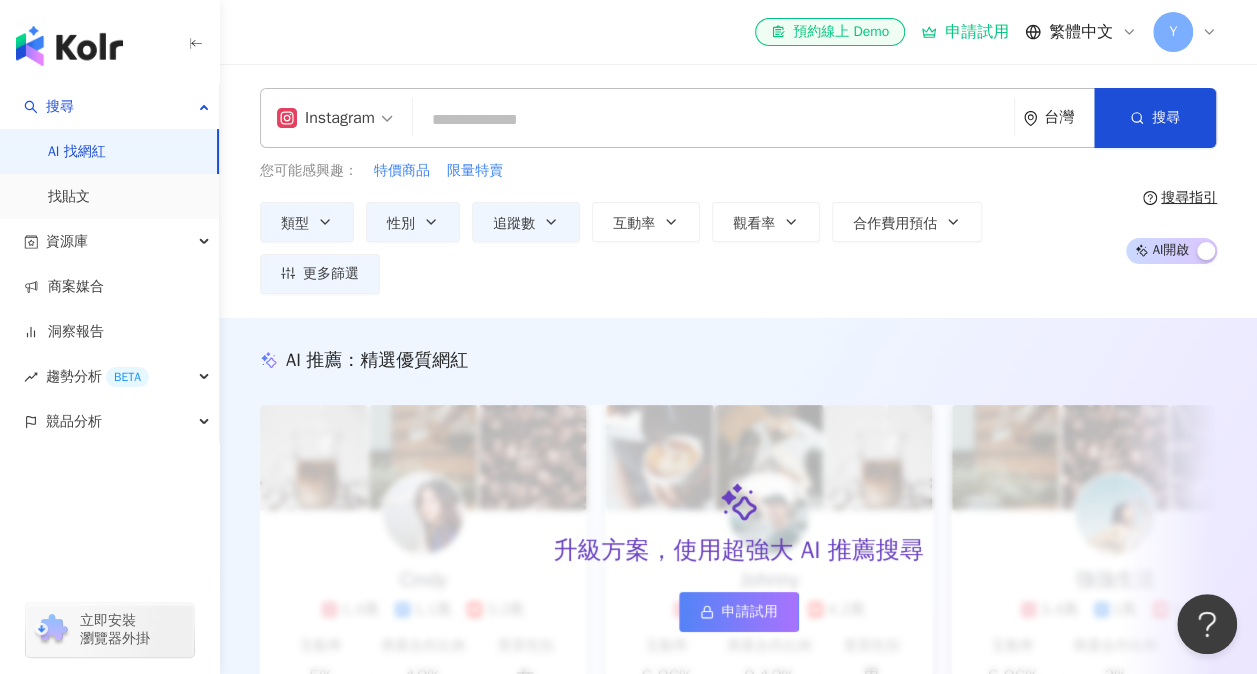 type on "*" 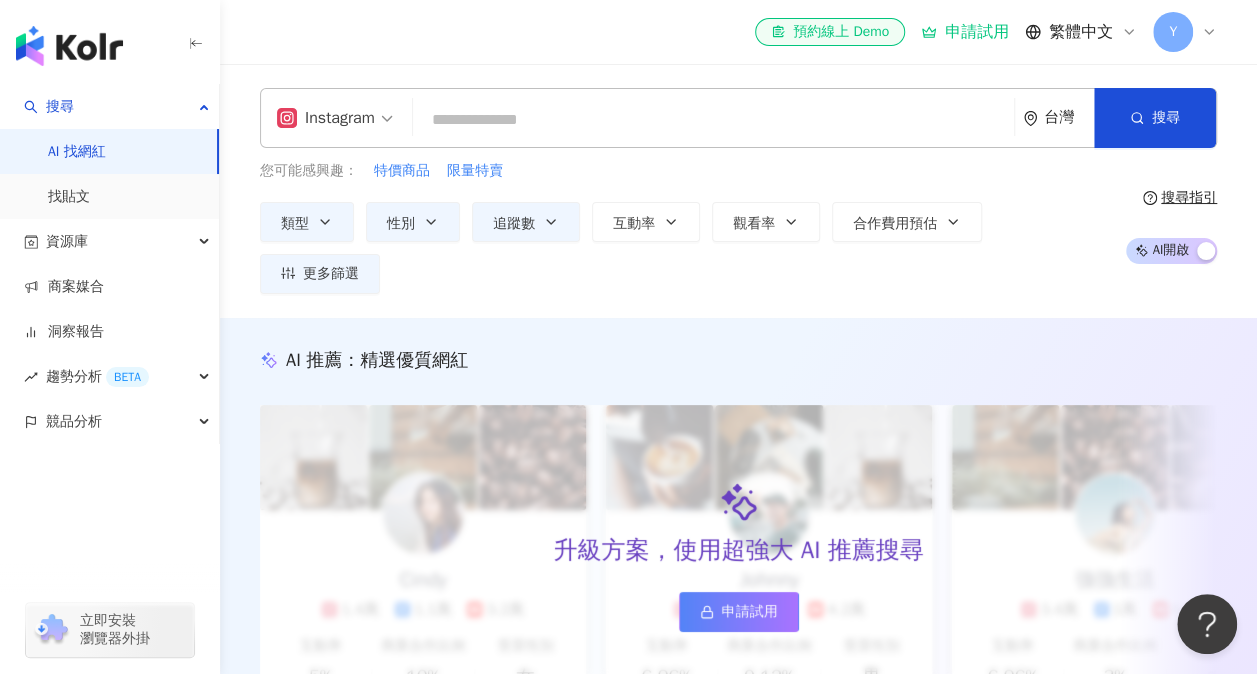 paste on "**********" 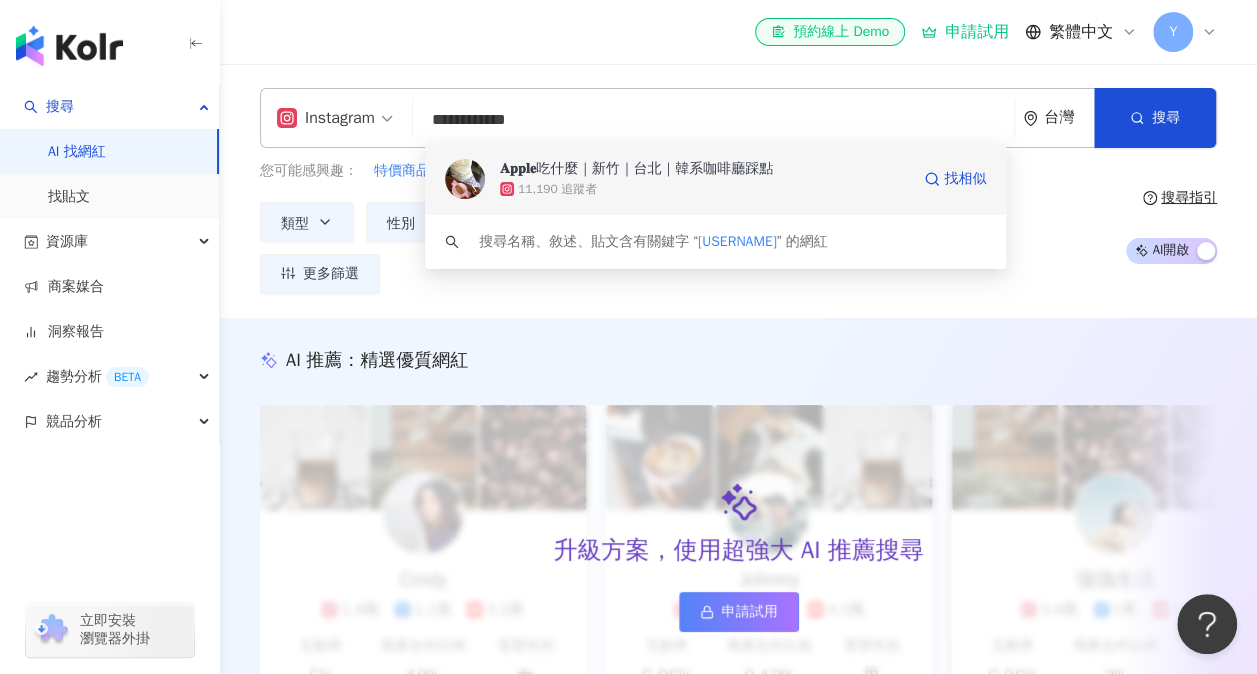 click on "11,190   追蹤者" at bounding box center (557, 189) 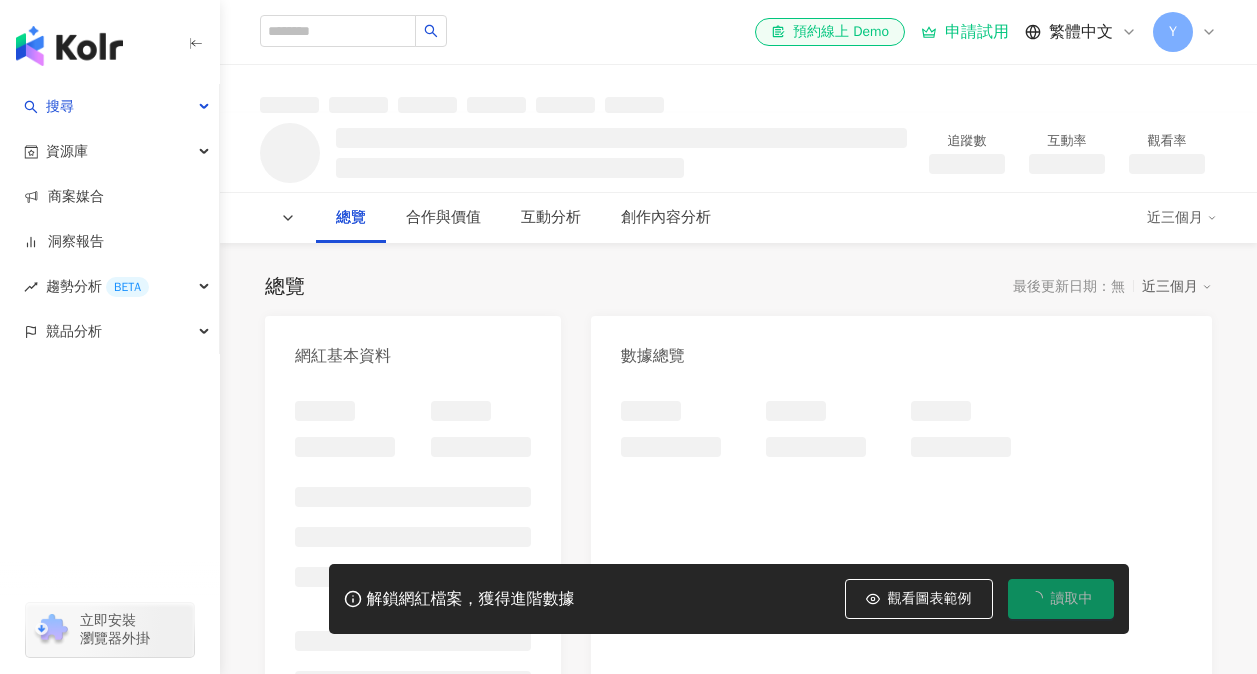 scroll, scrollTop: 0, scrollLeft: 0, axis: both 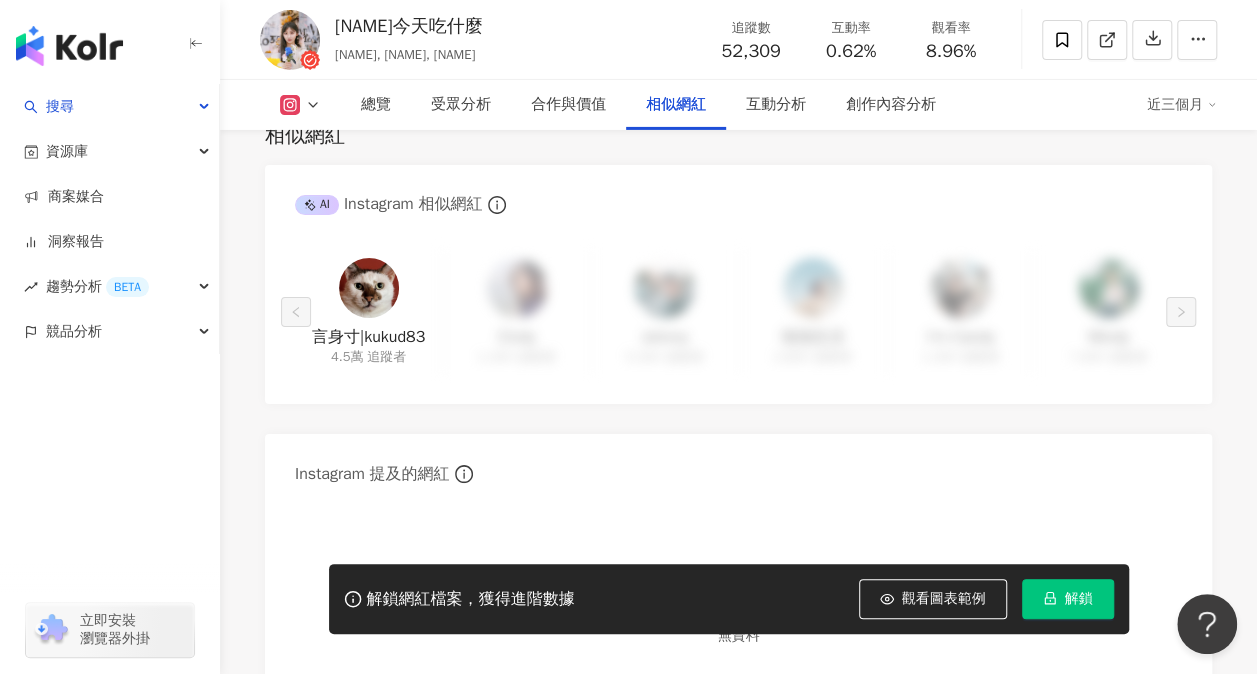 click at bounding box center [369, 288] 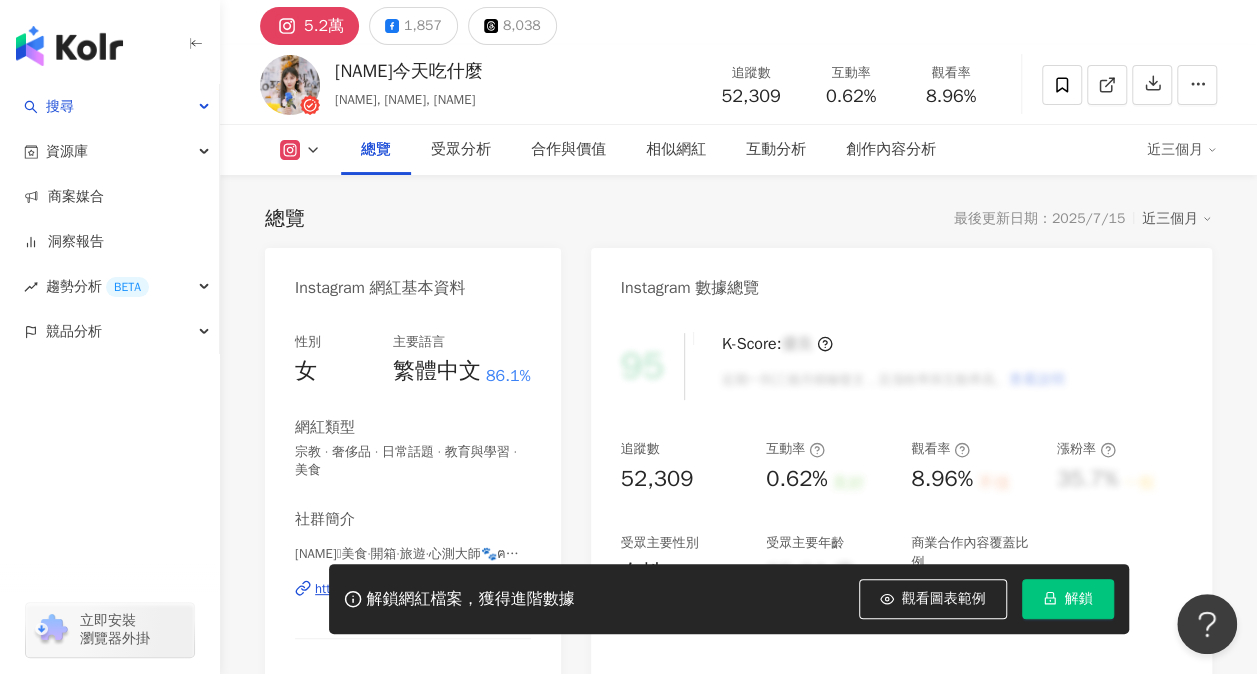 scroll, scrollTop: 100, scrollLeft: 0, axis: vertical 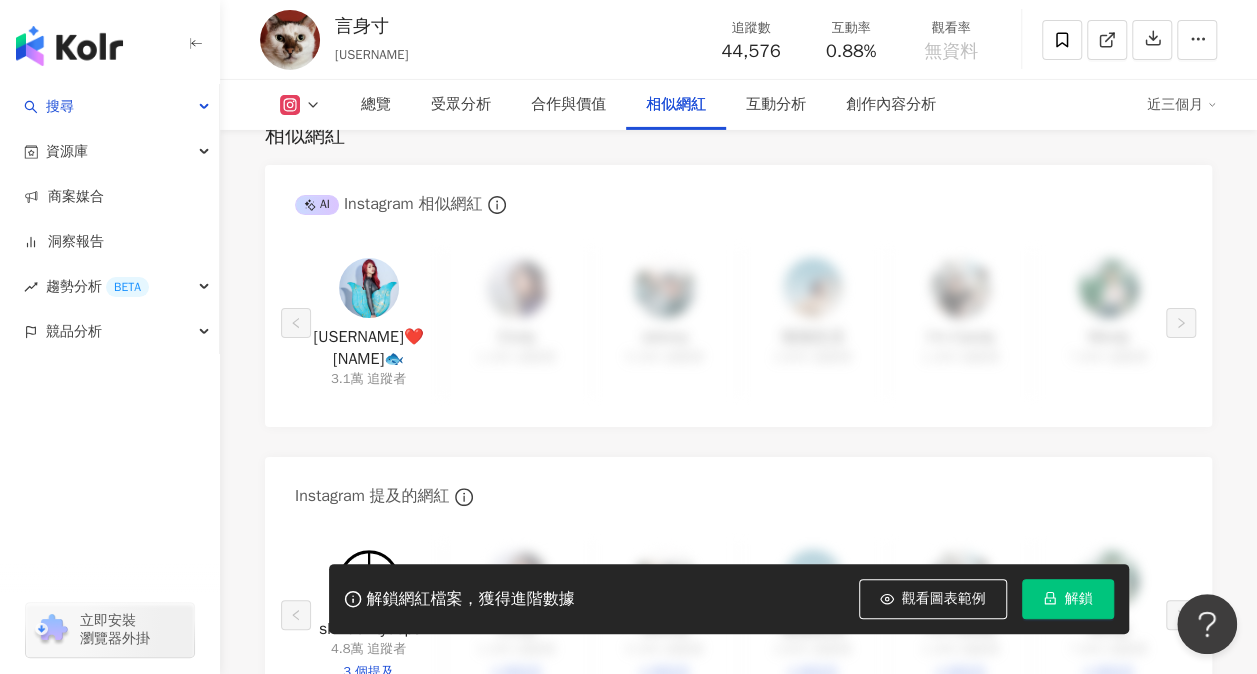click at bounding box center (369, 288) 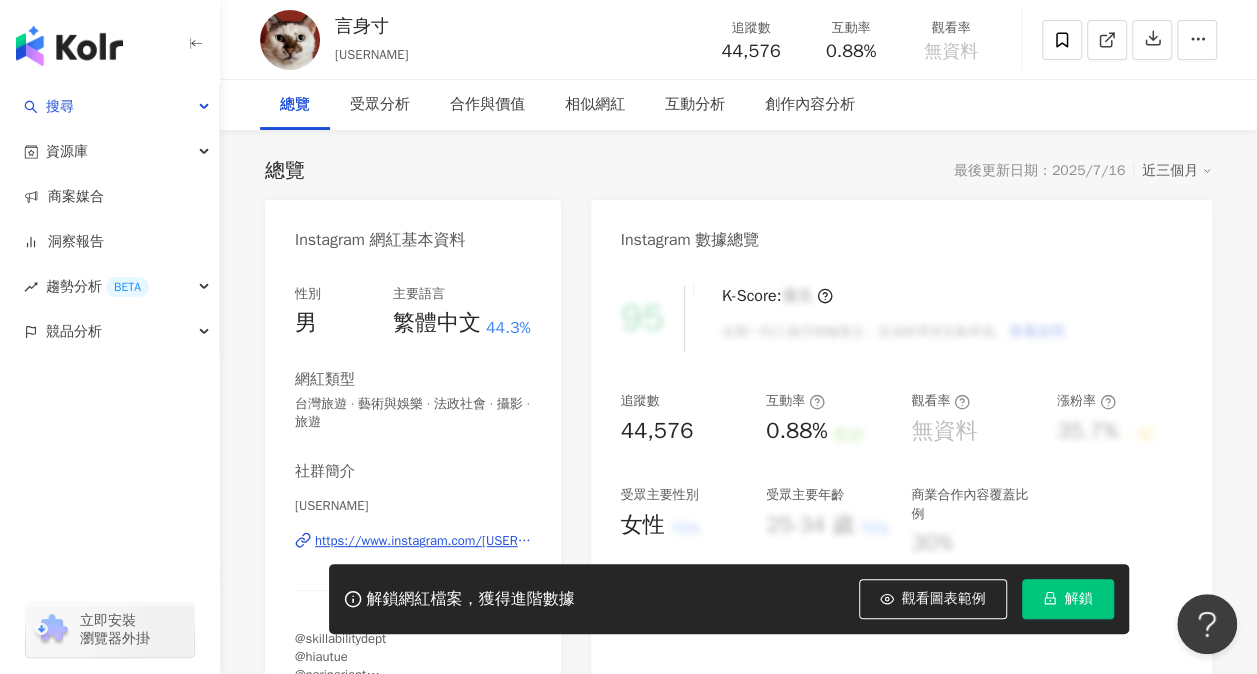scroll, scrollTop: 0, scrollLeft: 0, axis: both 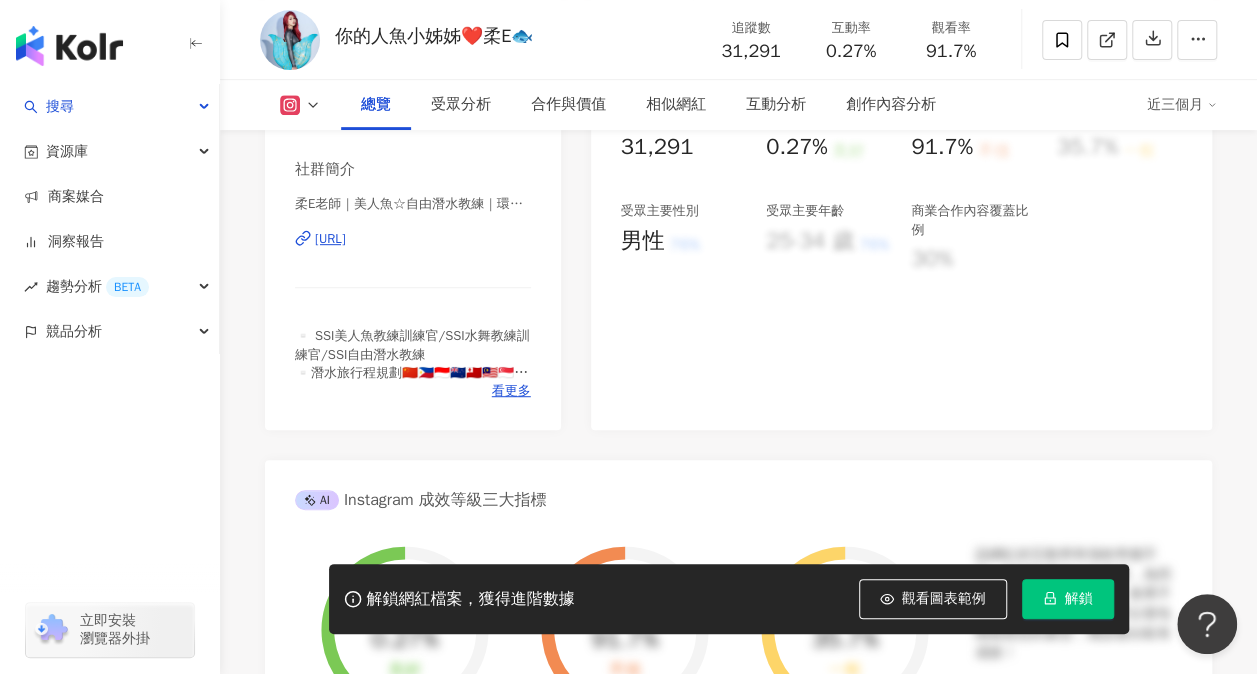 click on "柔E老師｜美人魚☆自由潛水教練｜環游世界🌍 | rou.eeeeeee https://www.instagram.com/rou.eeeeeee/" at bounding box center [413, 253] 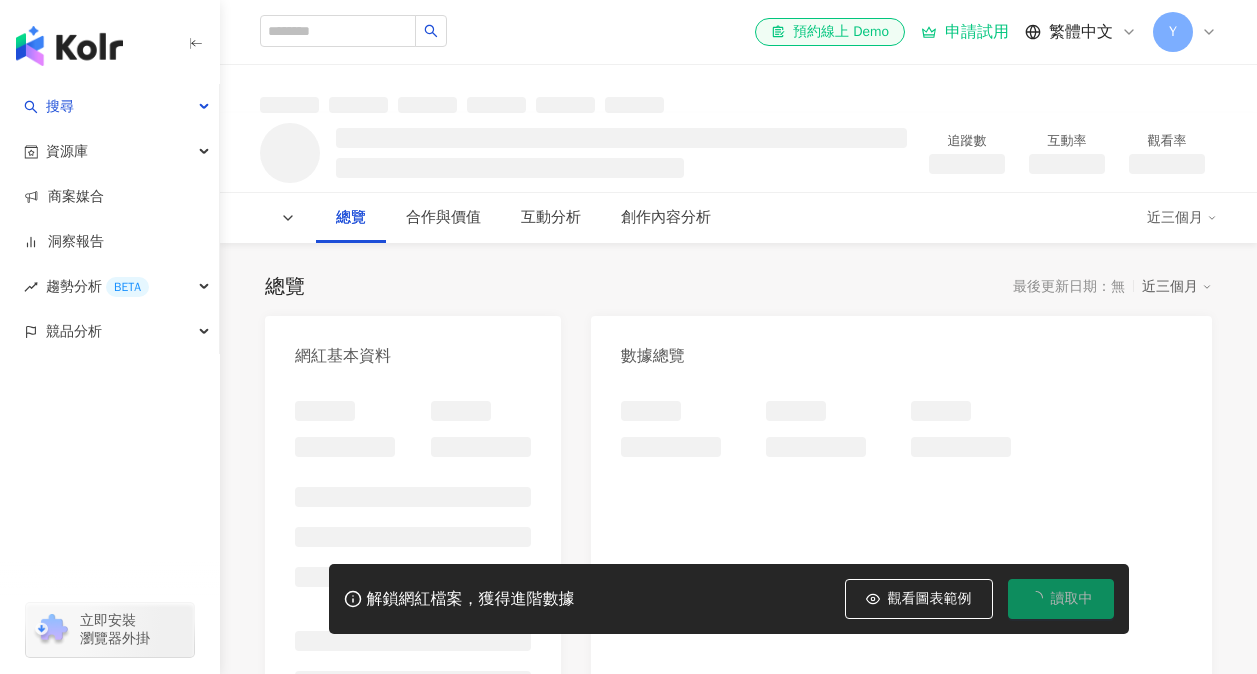 scroll, scrollTop: 0, scrollLeft: 0, axis: both 